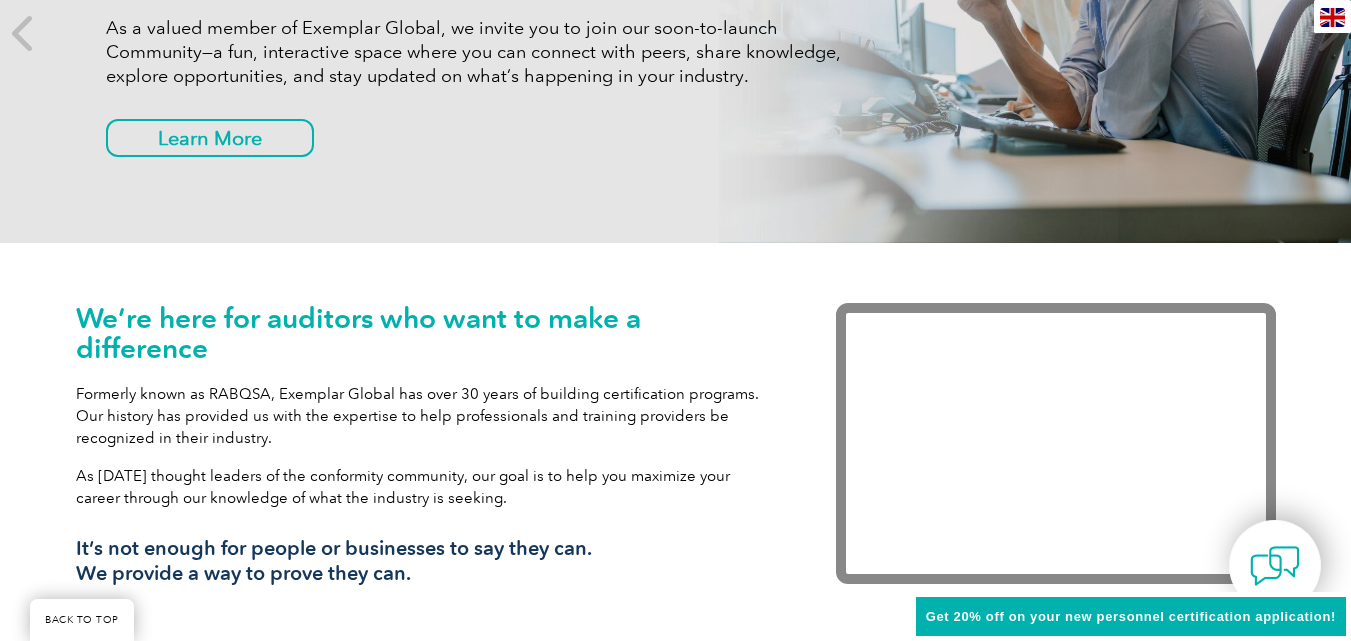 scroll, scrollTop: 0, scrollLeft: 0, axis: both 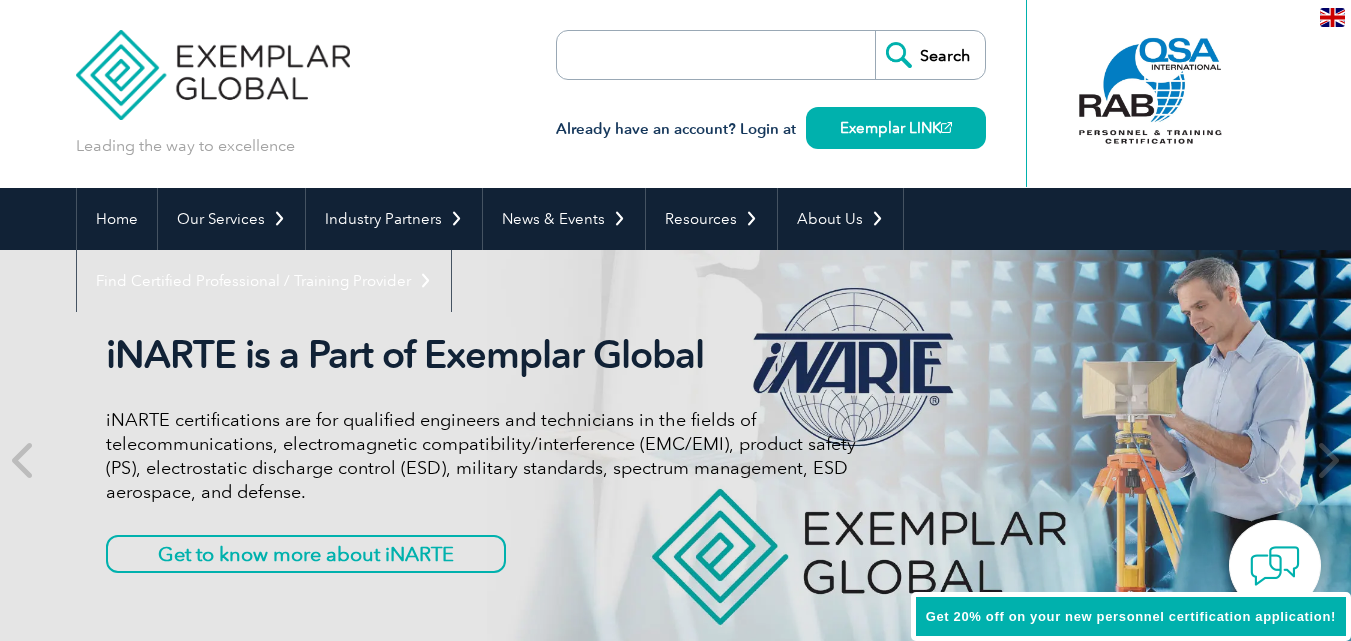 click at bounding box center [672, 55] 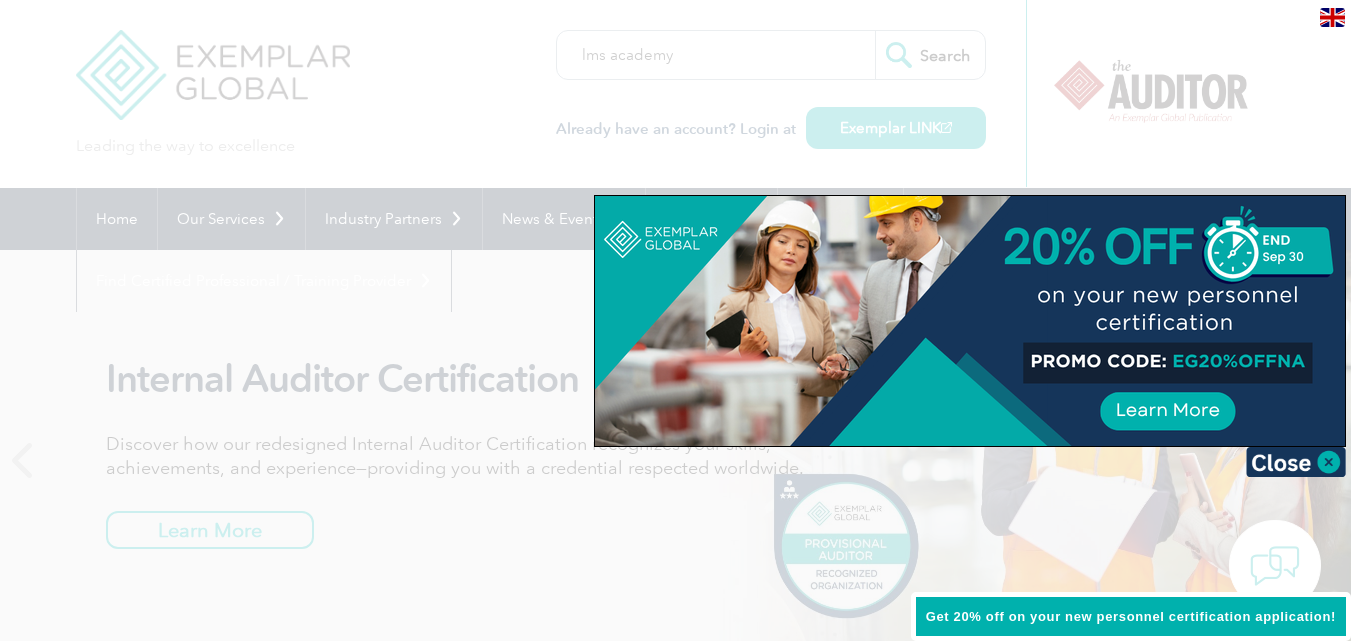 type on "lms academy" 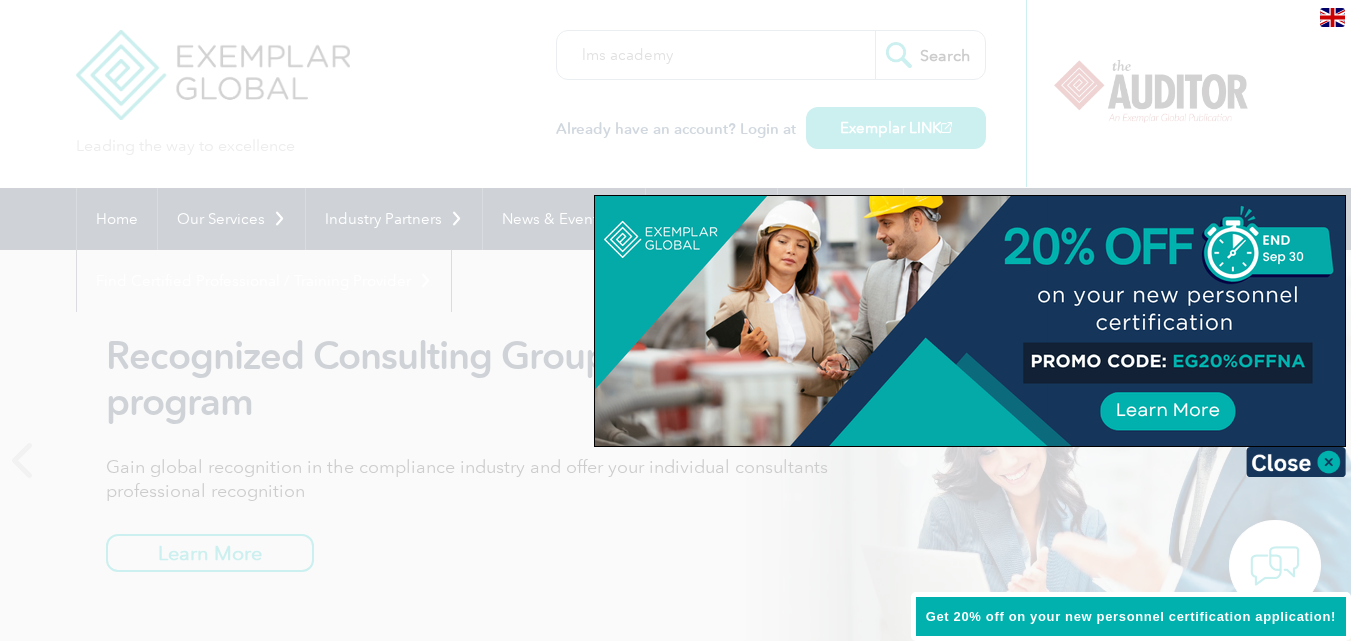 click at bounding box center (675, 320) 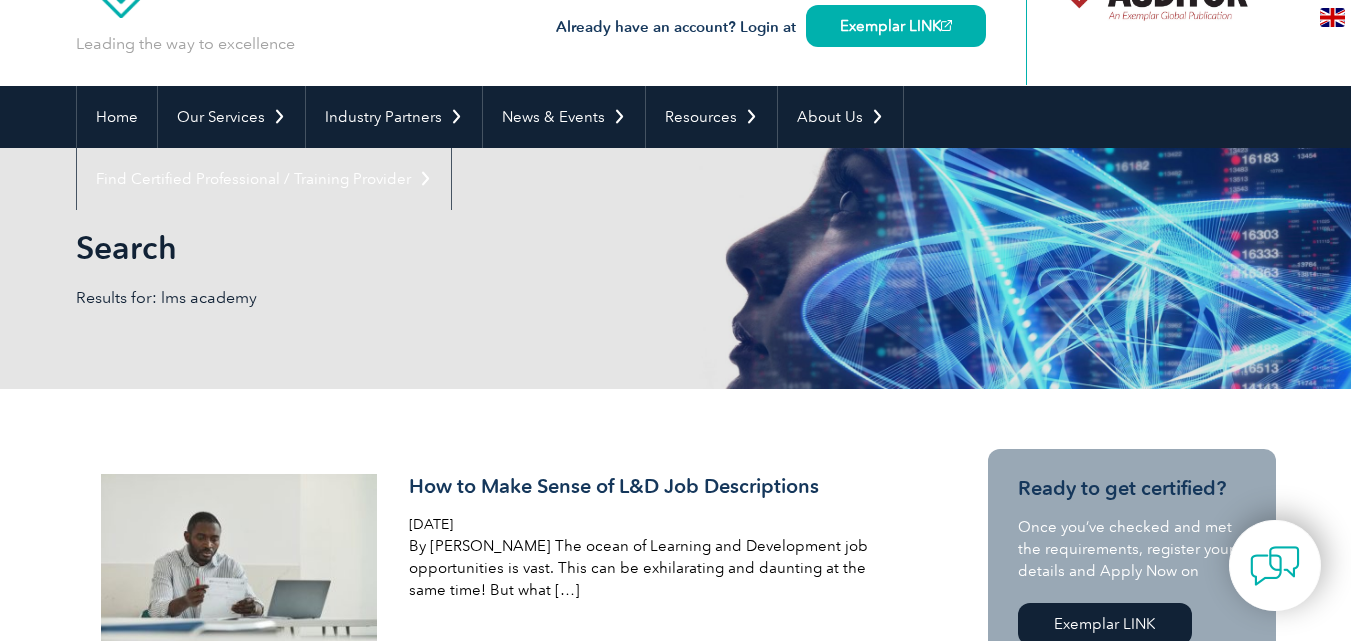 scroll, scrollTop: 100, scrollLeft: 0, axis: vertical 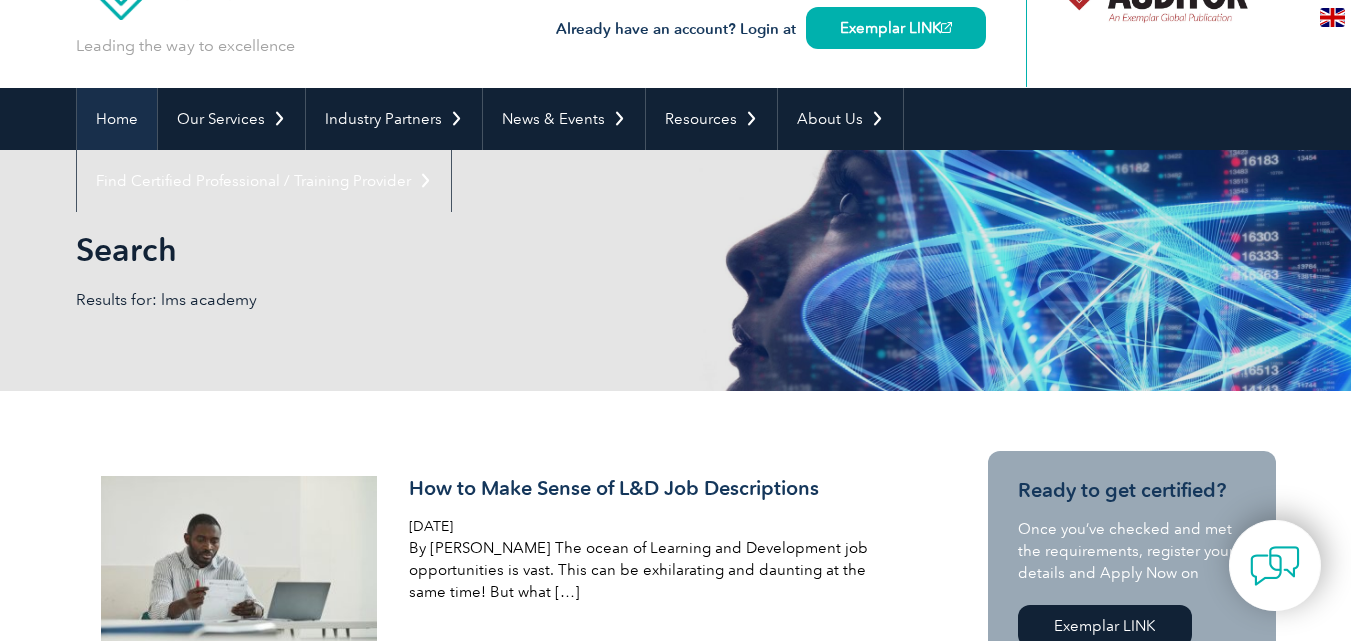 click on "Home" at bounding box center (117, 119) 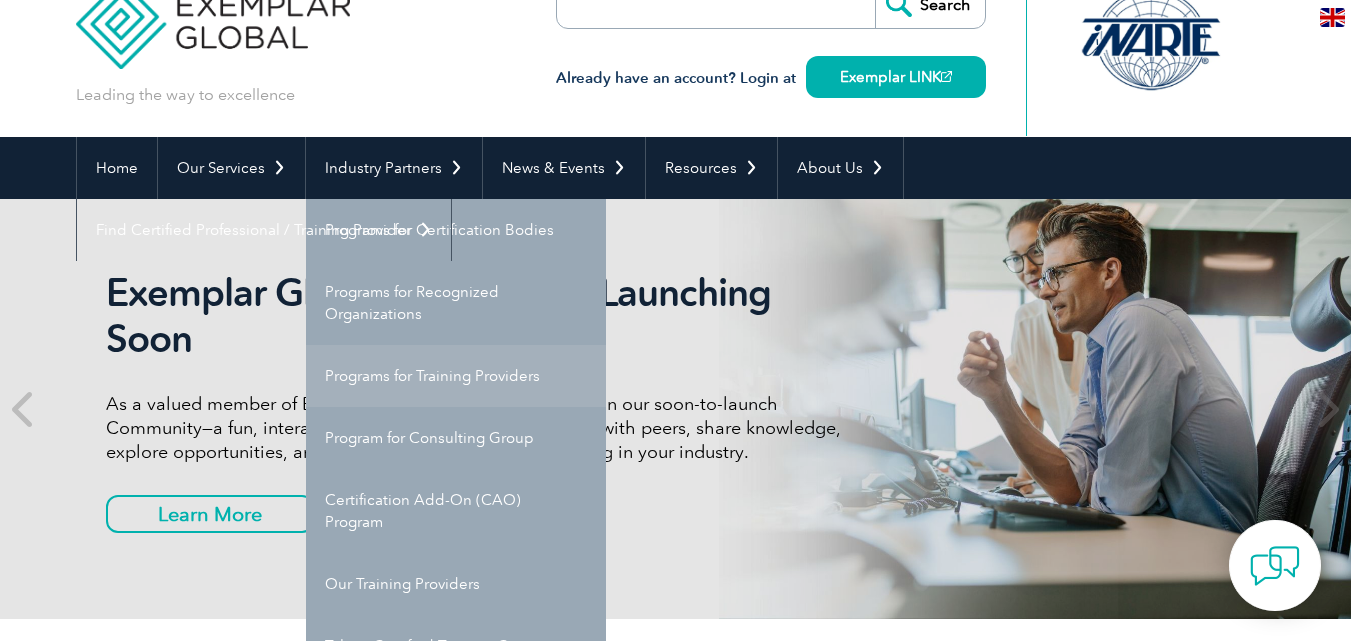 scroll, scrollTop: 100, scrollLeft: 0, axis: vertical 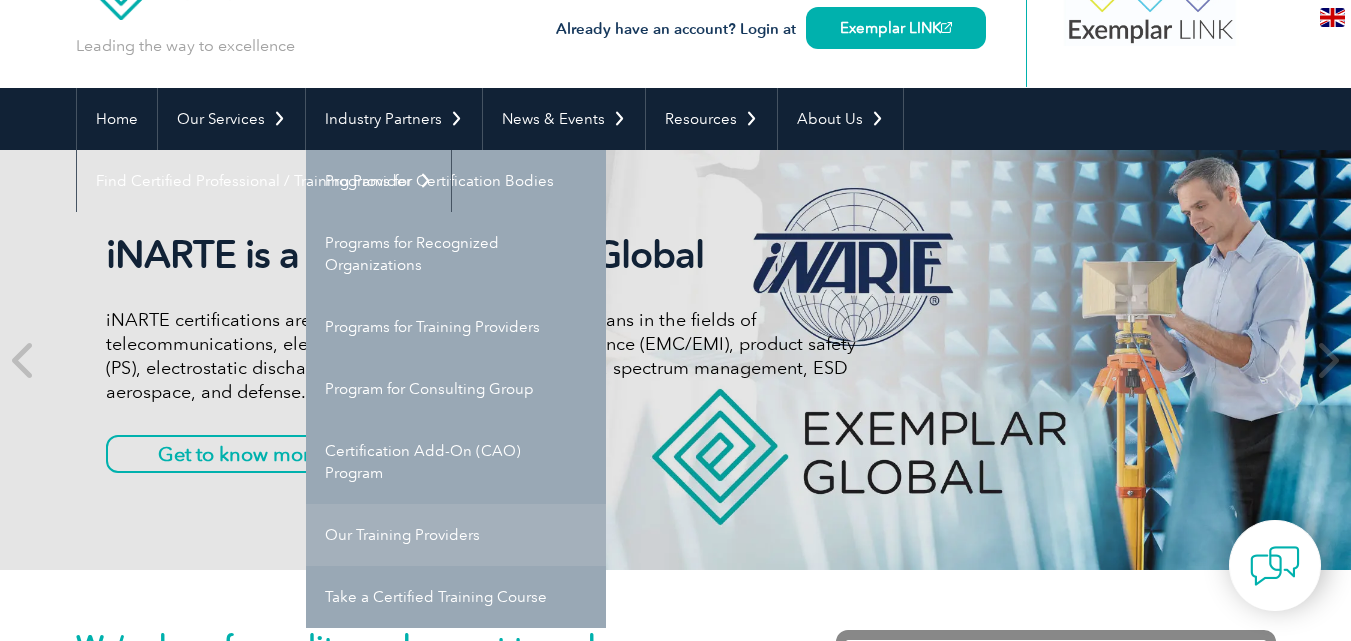 click on "Our Training Providers" at bounding box center (456, 535) 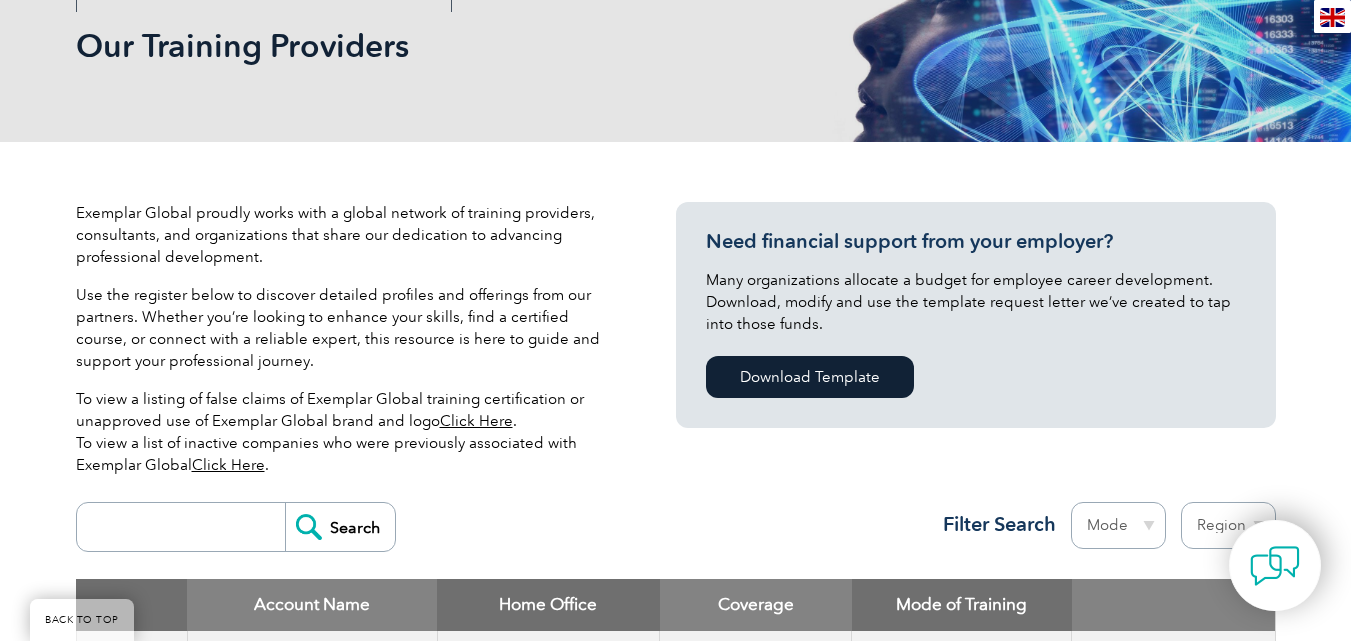 scroll, scrollTop: 300, scrollLeft: 0, axis: vertical 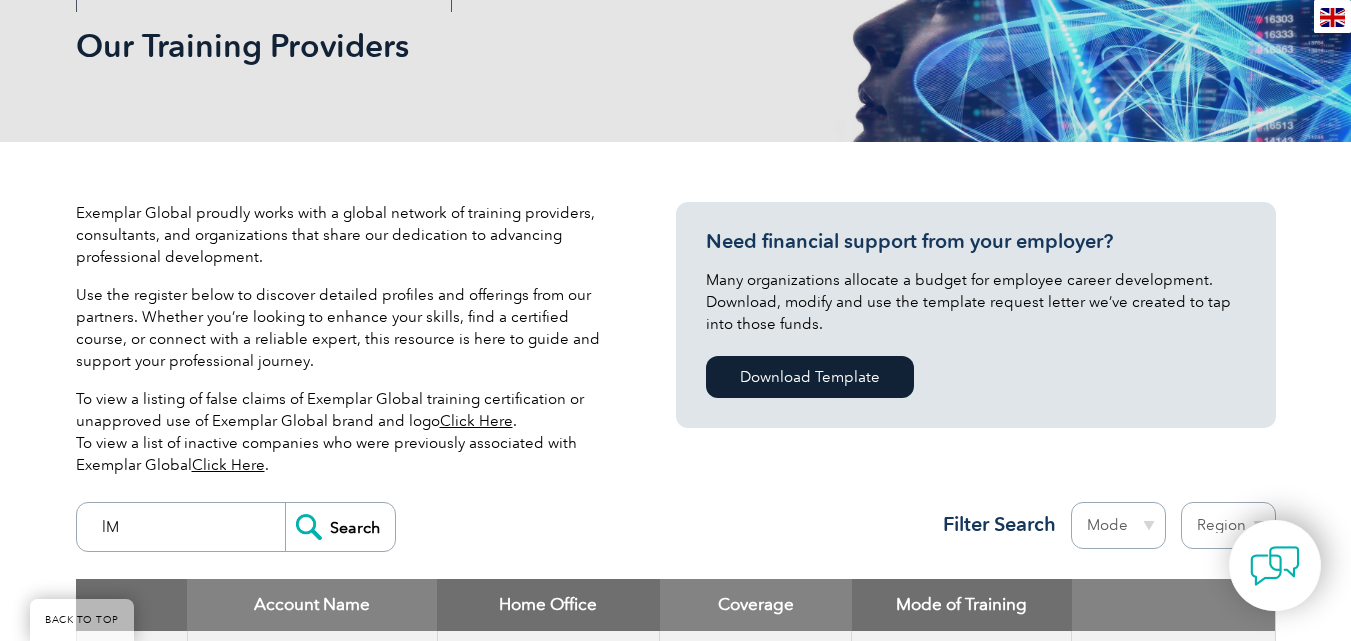 type on "l" 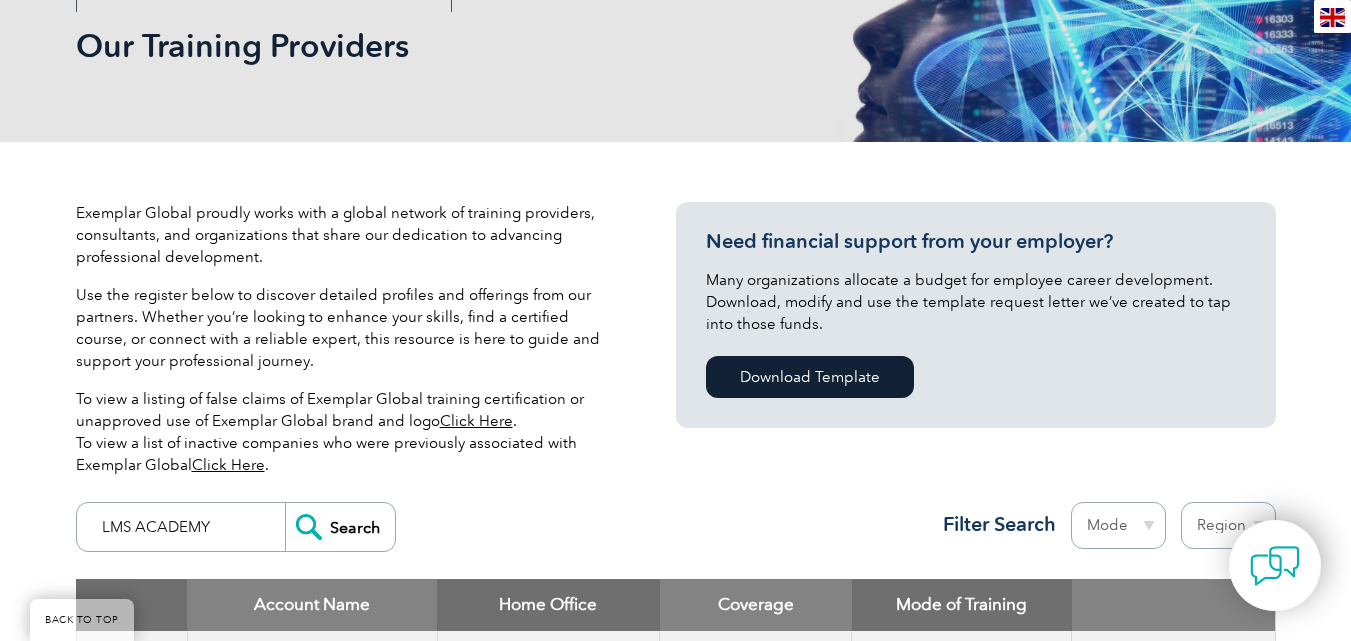 type on "LMS ACADEMY" 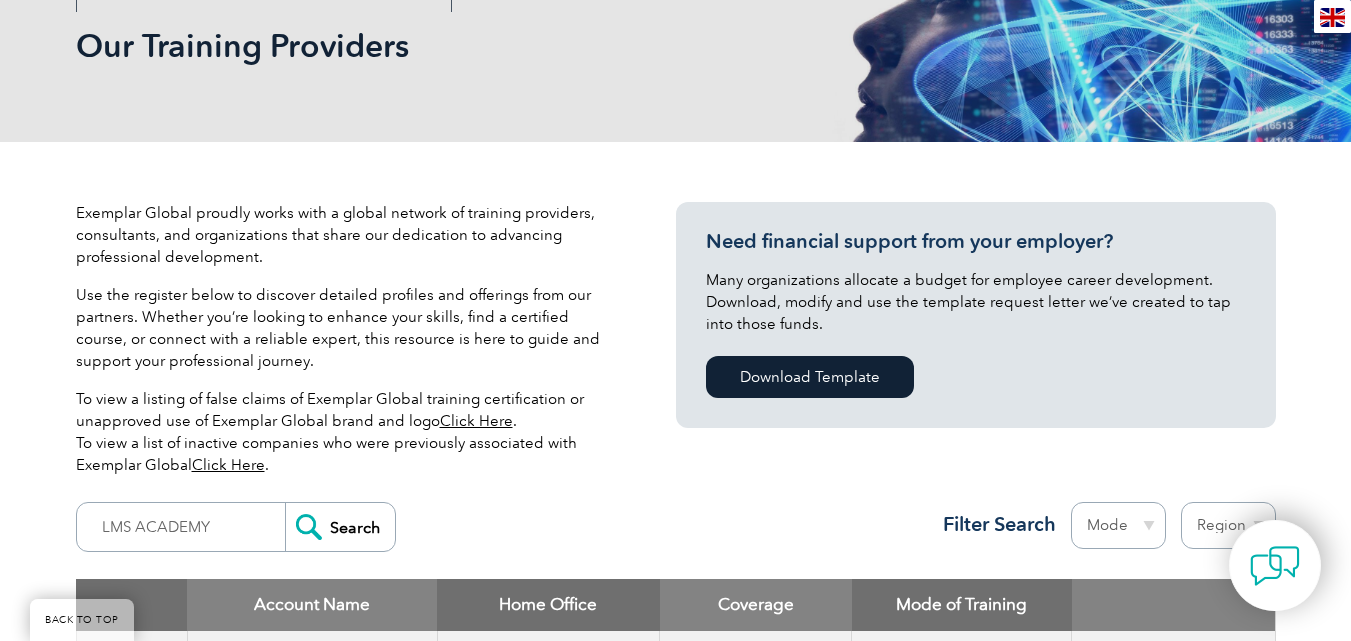 click on "Search" at bounding box center [340, 527] 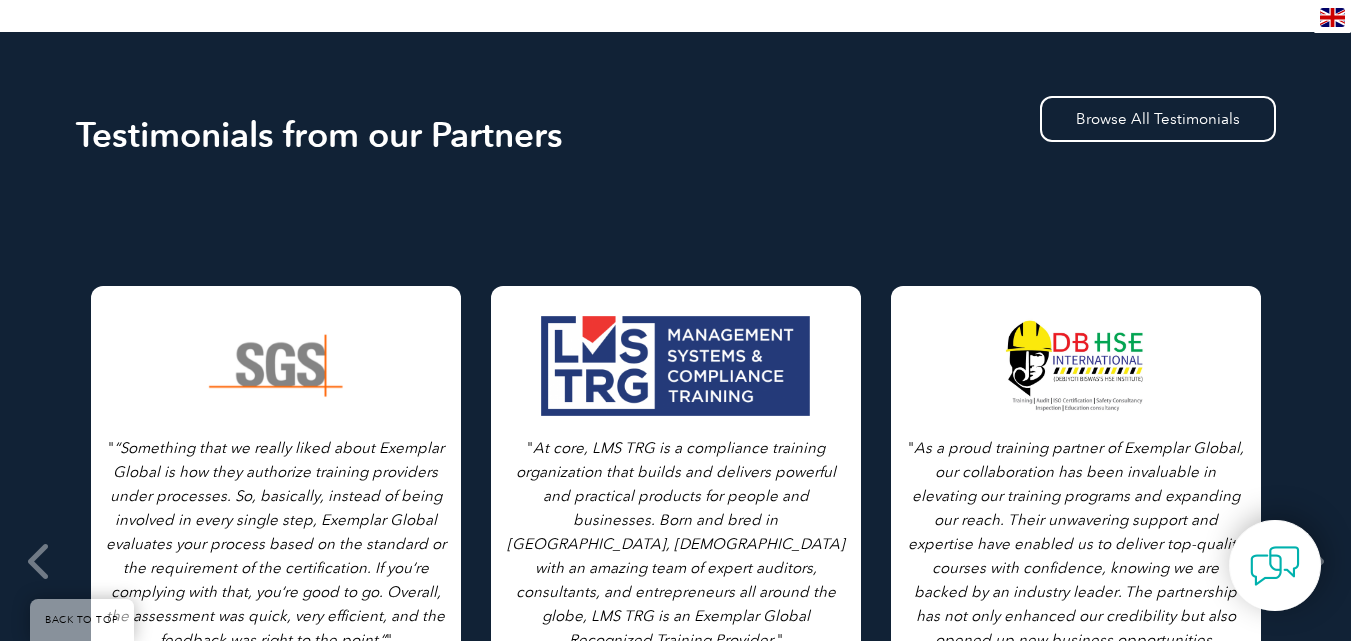 scroll, scrollTop: 400, scrollLeft: 0, axis: vertical 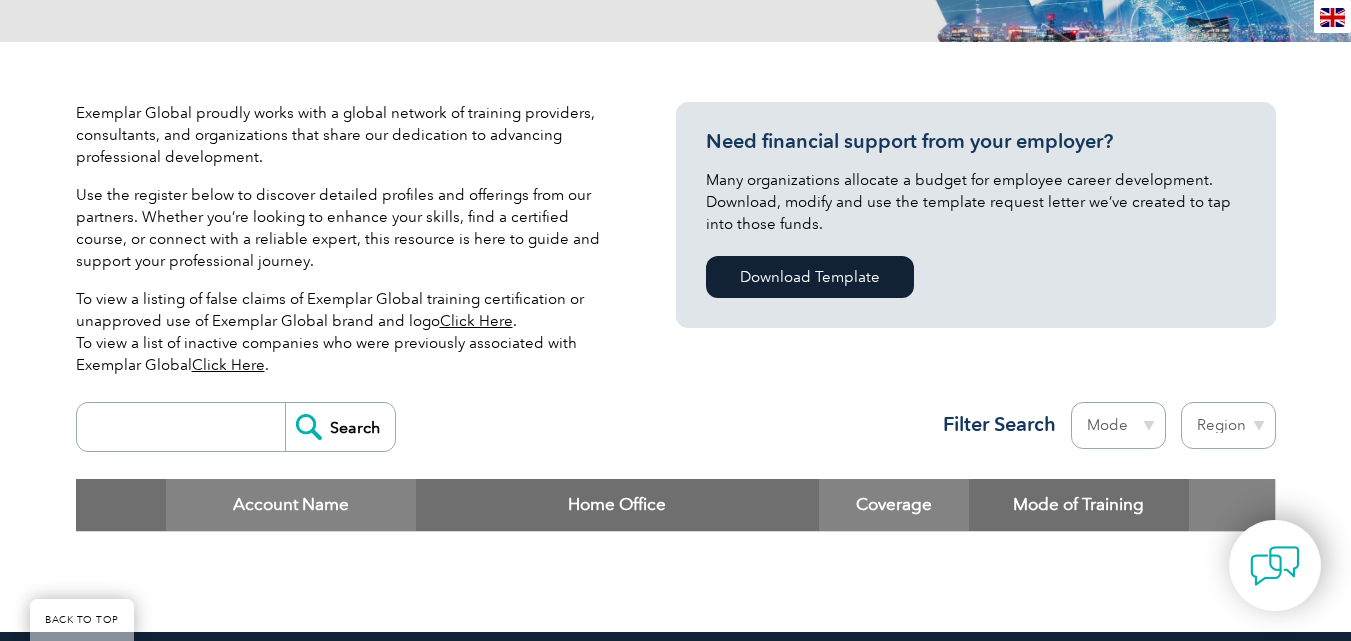 click at bounding box center [186, 427] 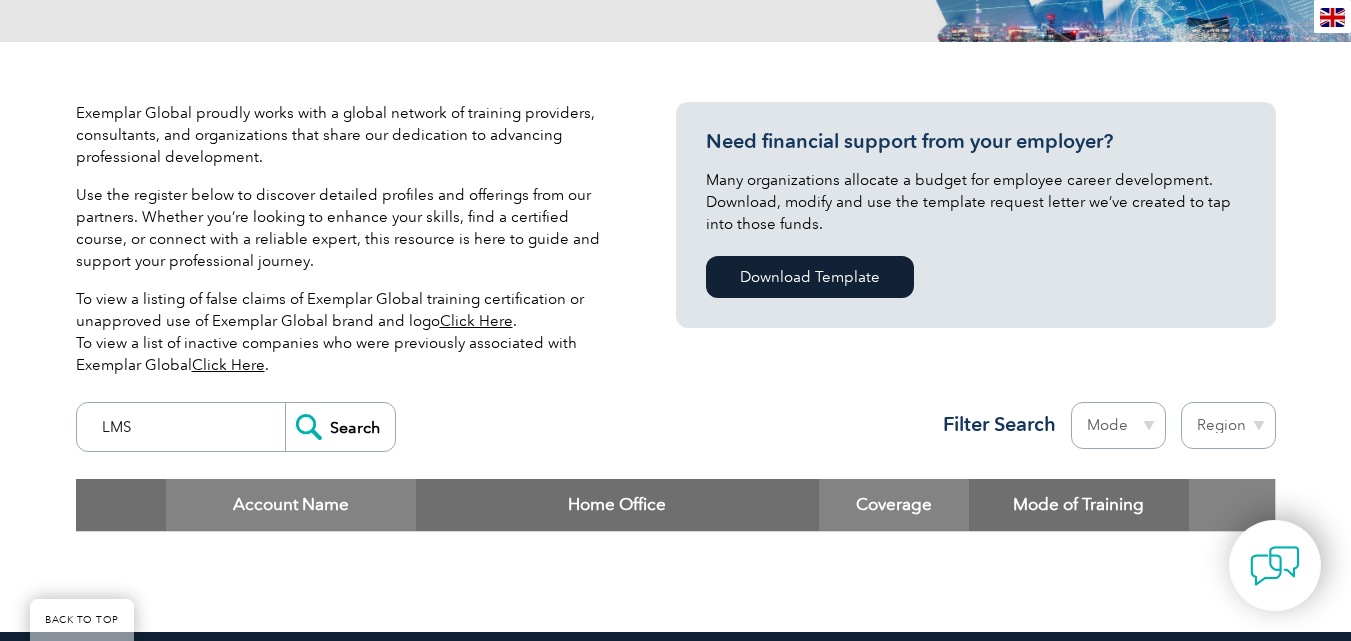 type on "LMS" 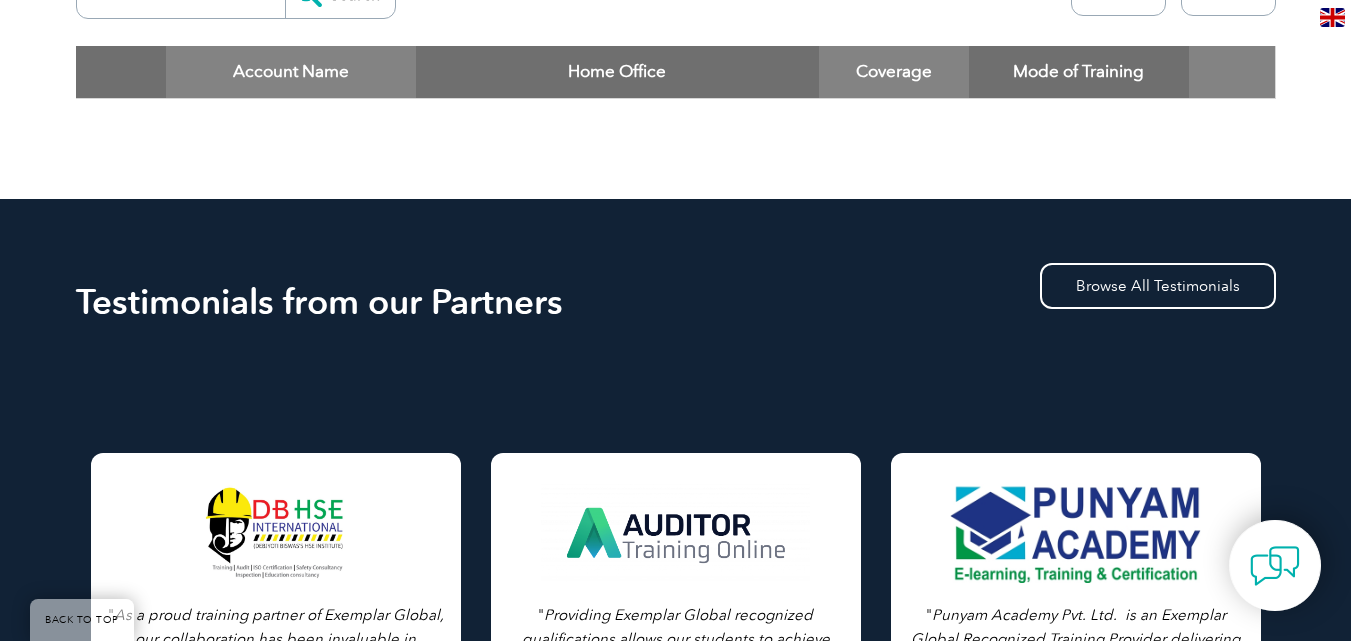scroll, scrollTop: 800, scrollLeft: 0, axis: vertical 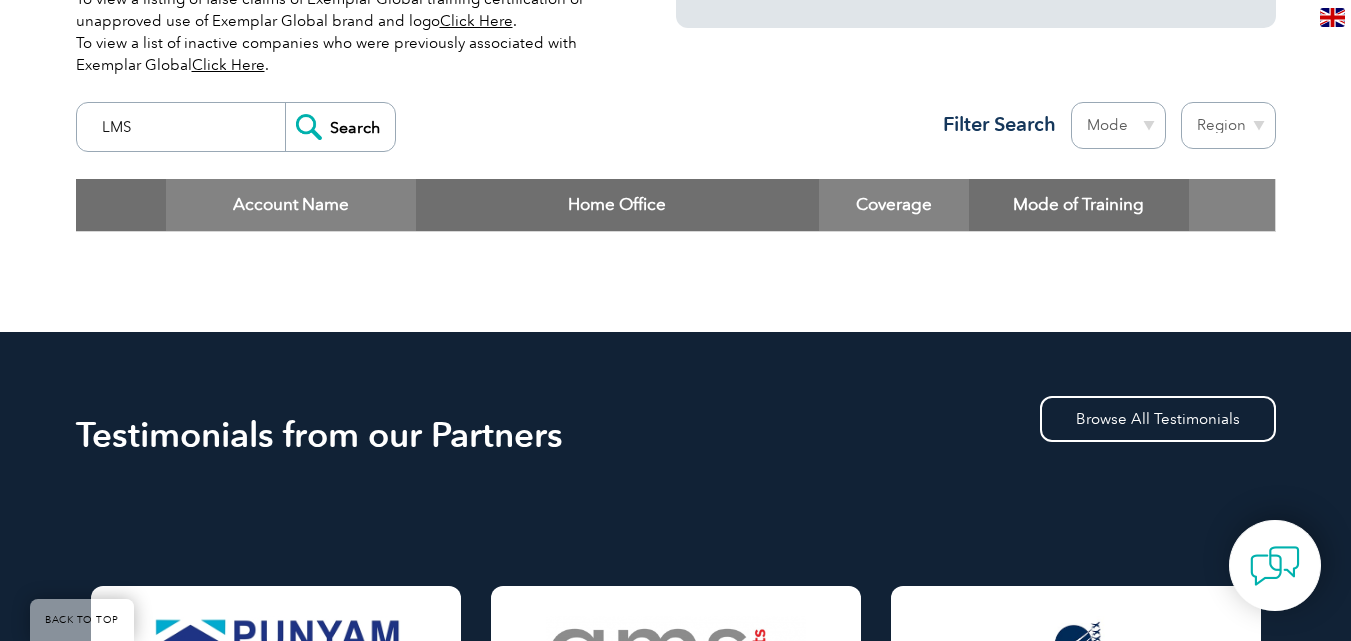 click on "LMS" at bounding box center [186, 127] 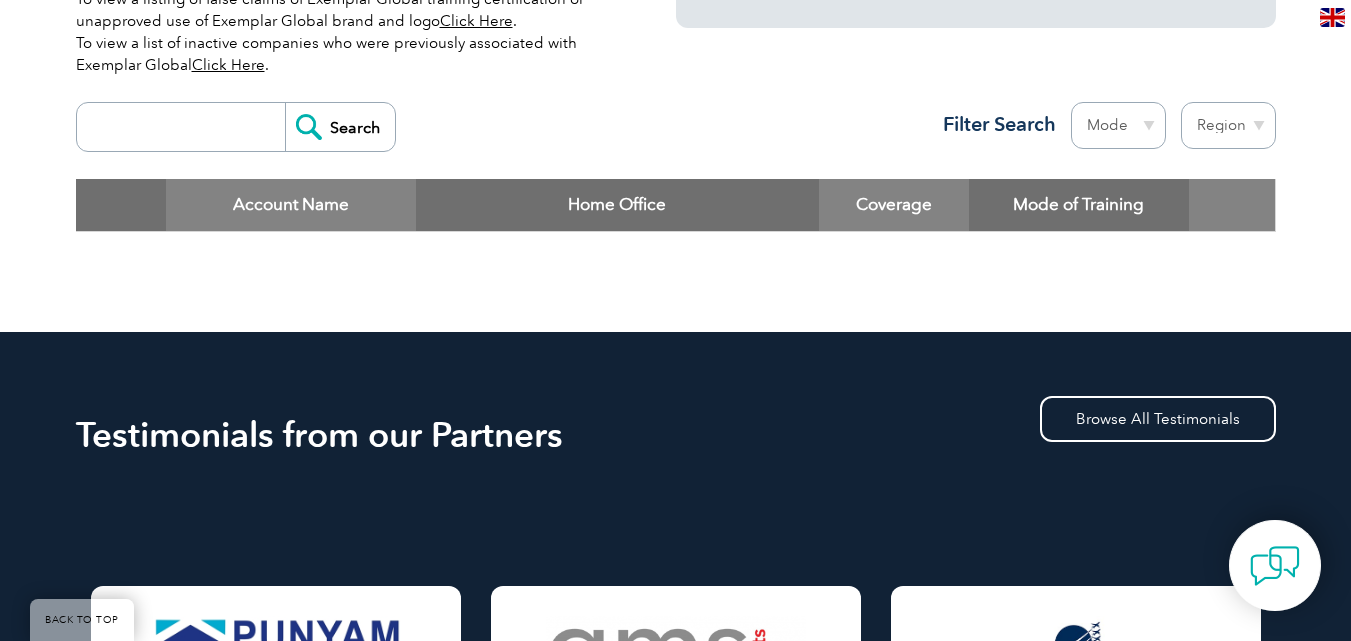 type 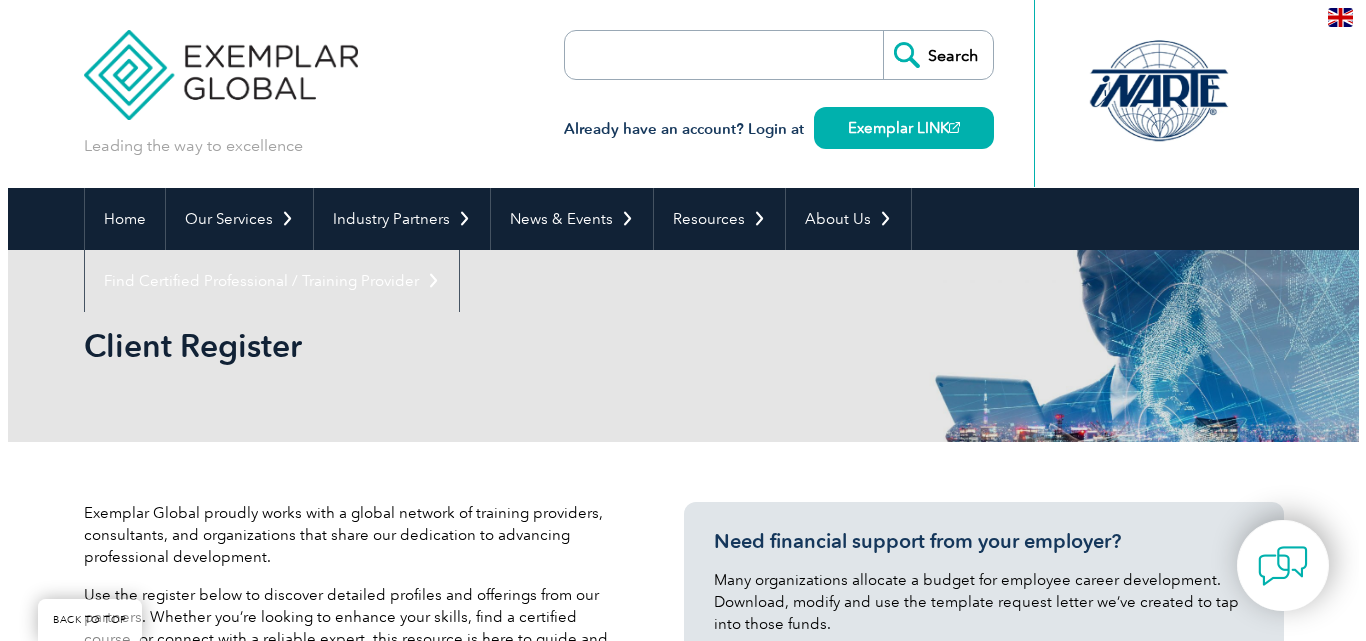 scroll, scrollTop: 621, scrollLeft: 0, axis: vertical 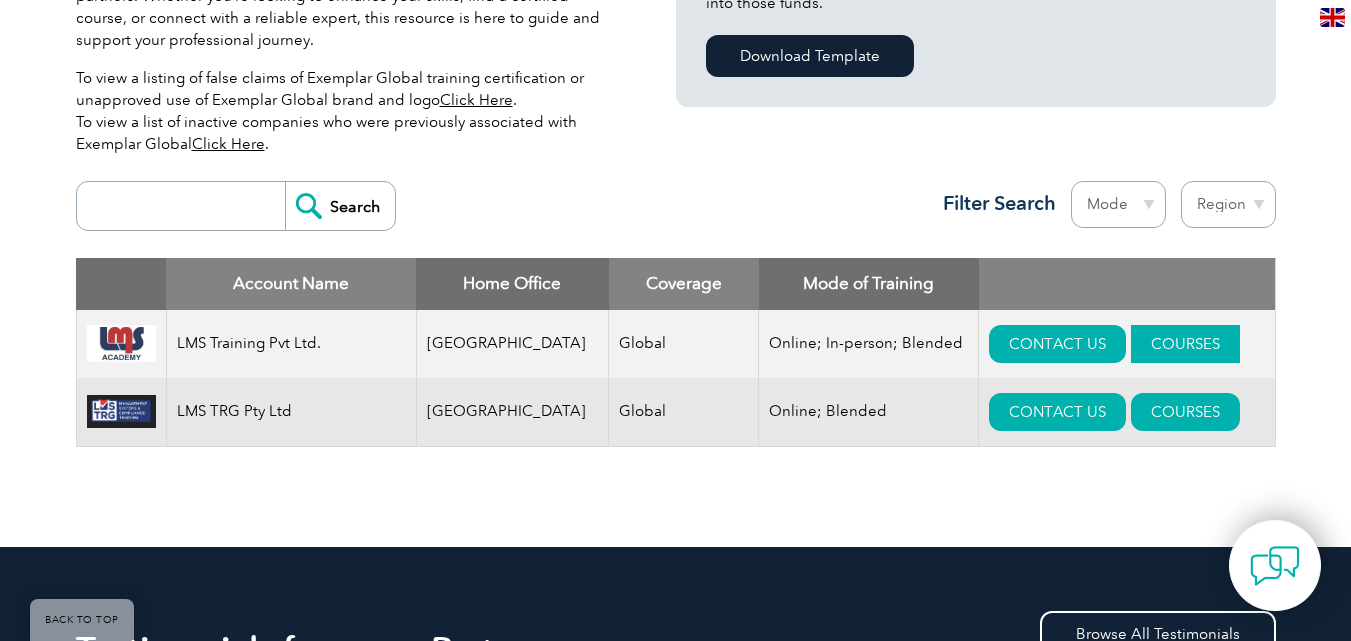 click on "COURSES" at bounding box center [1185, 344] 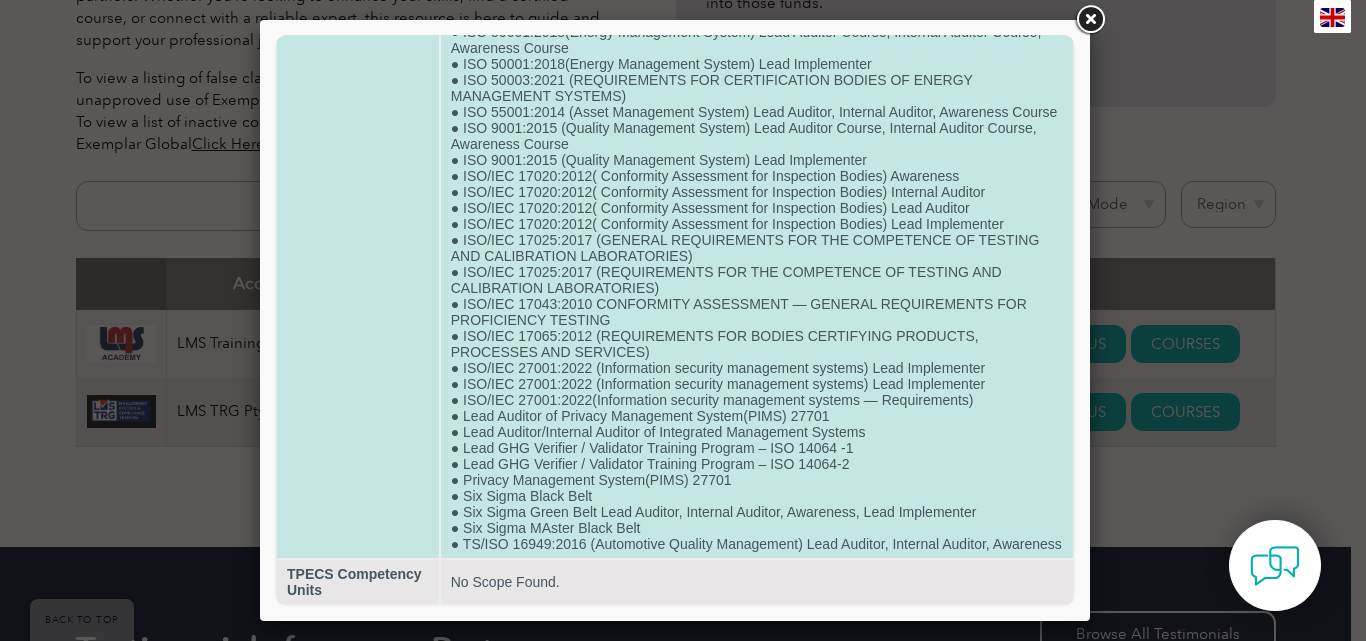 scroll, scrollTop: 1174, scrollLeft: 0, axis: vertical 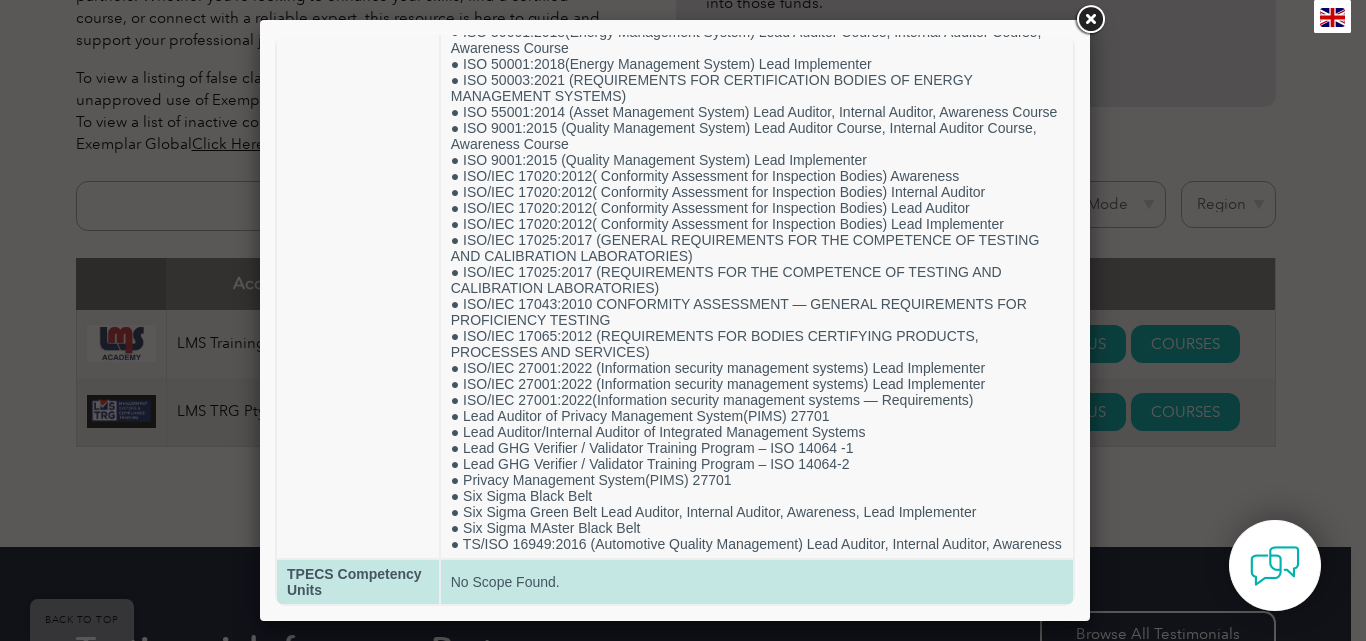 click on "No Scope Found." at bounding box center (757, 582) 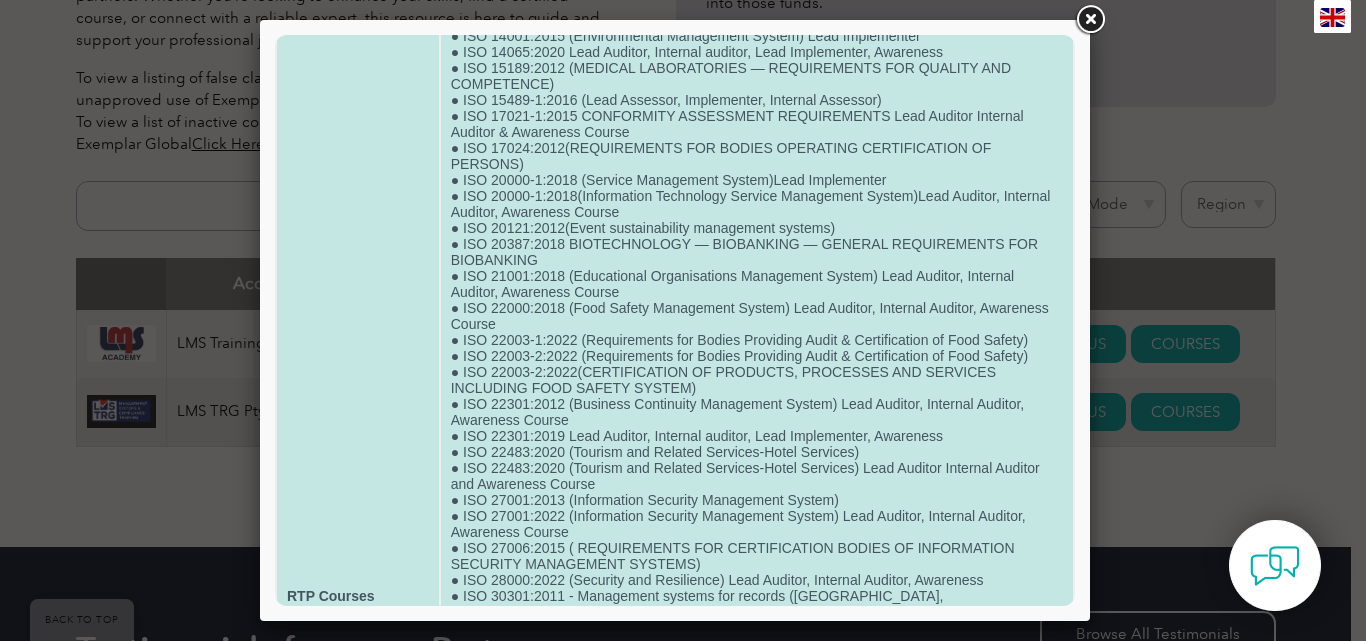 scroll, scrollTop: 274, scrollLeft: 0, axis: vertical 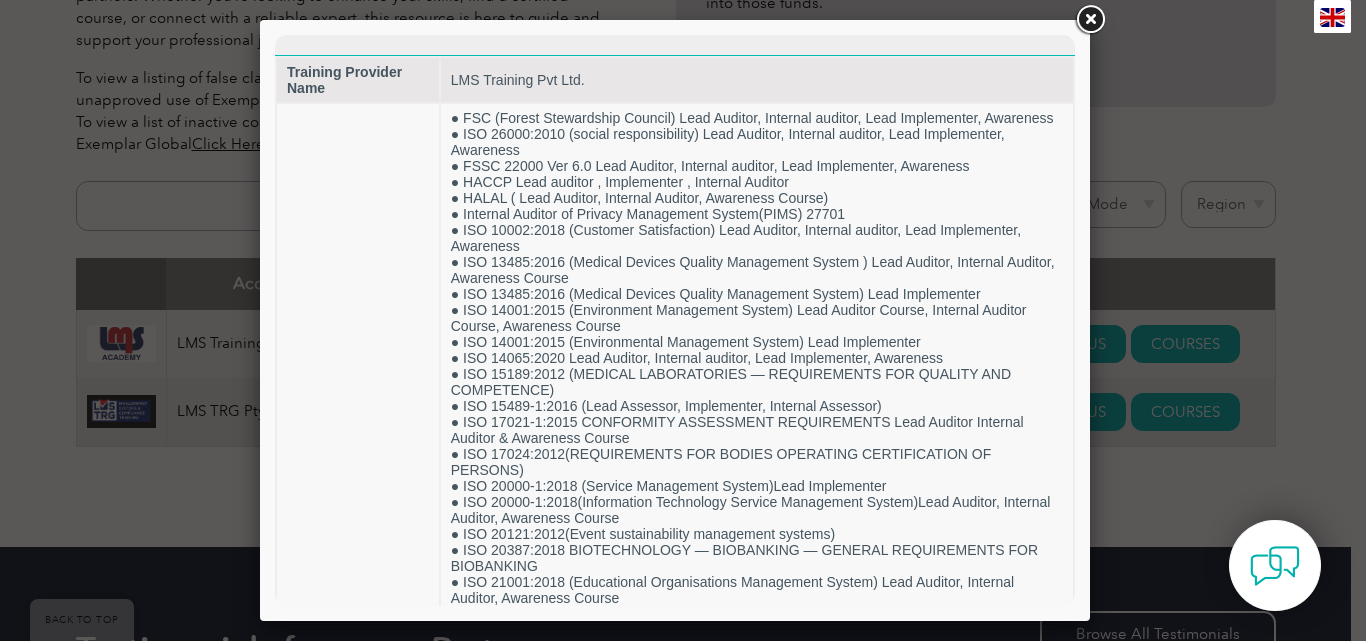 click at bounding box center (1090, 20) 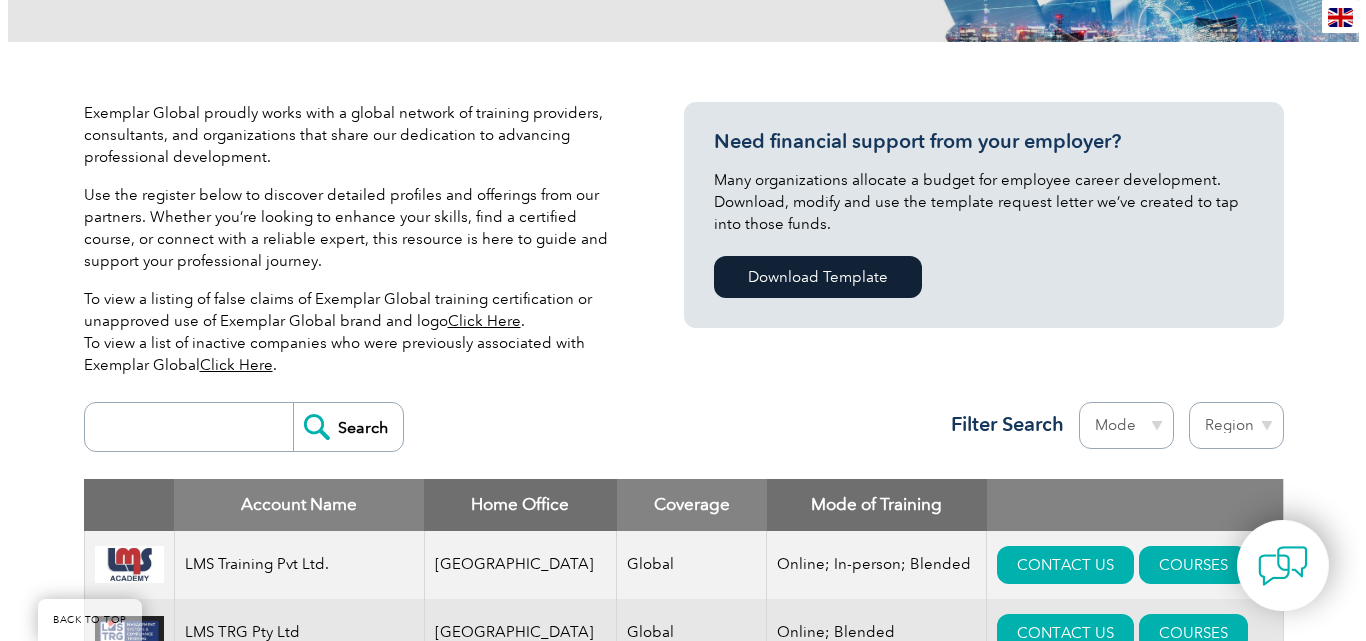 scroll, scrollTop: 800, scrollLeft: 0, axis: vertical 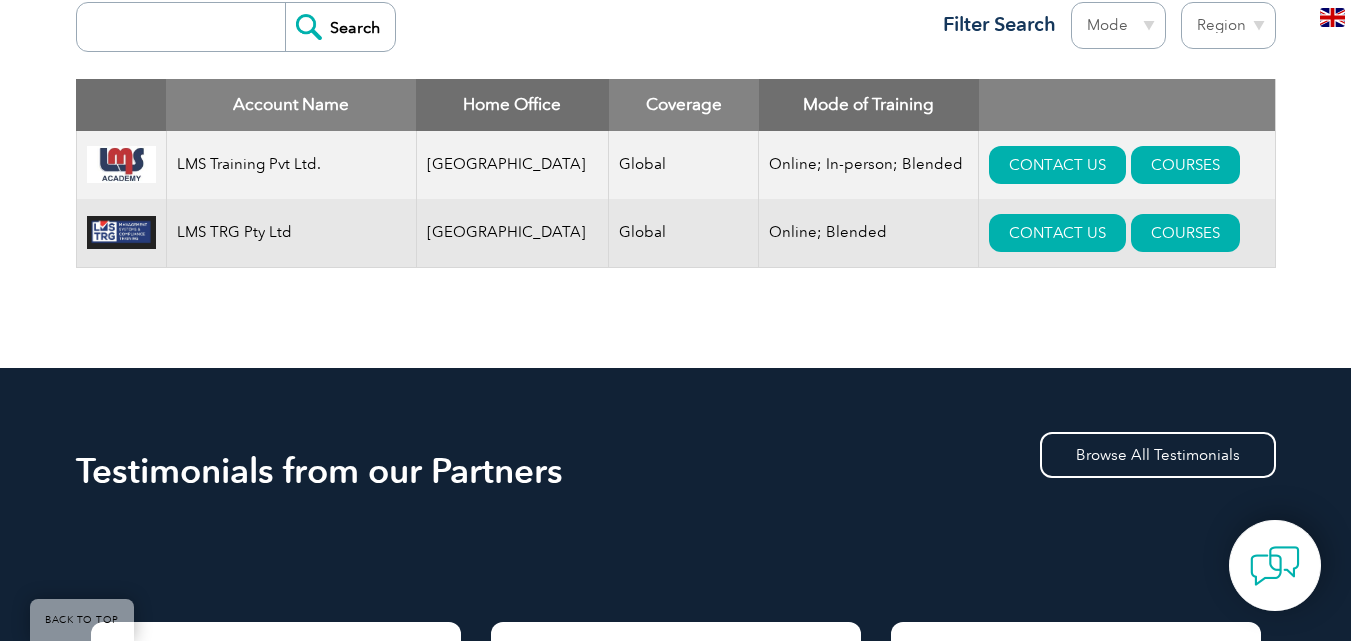 click at bounding box center (121, 232) 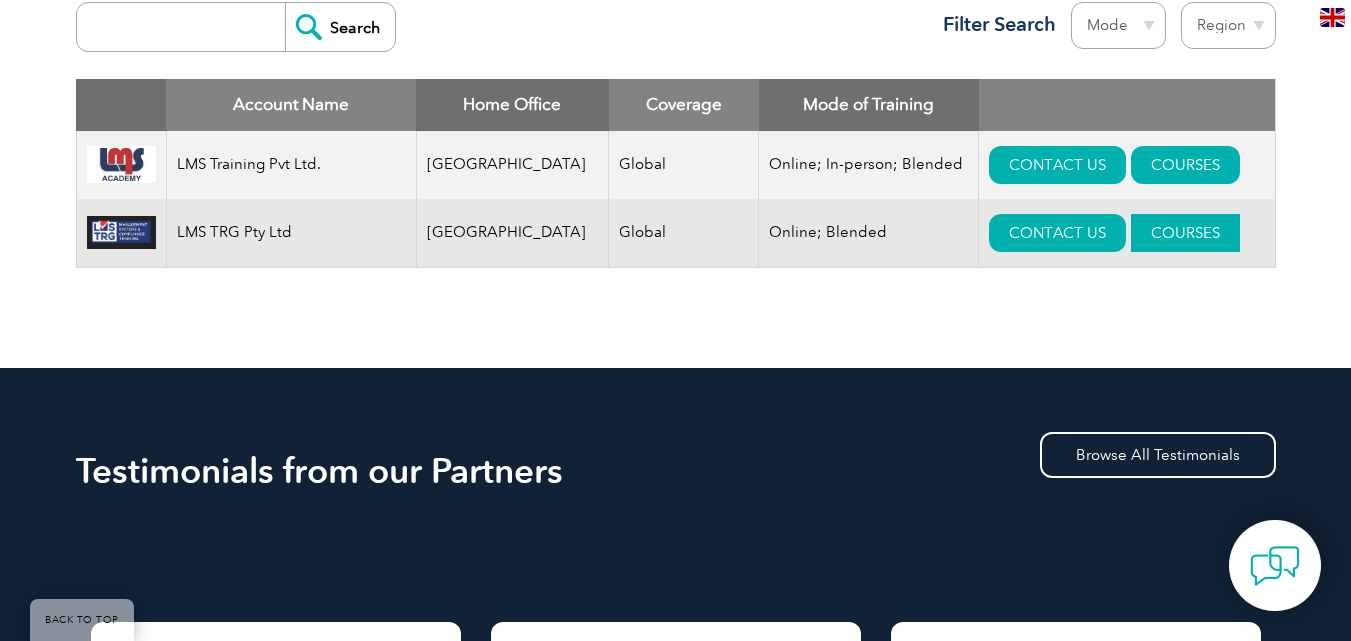 click on "COURSES" at bounding box center (1185, 233) 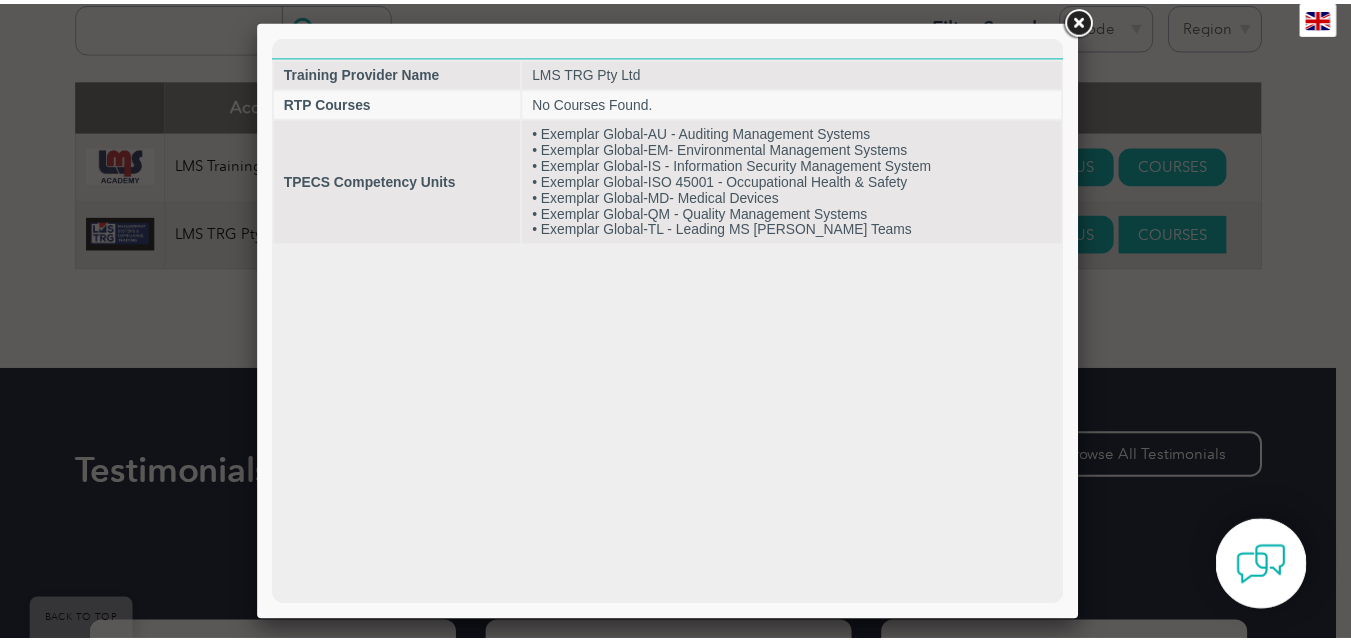 scroll, scrollTop: 0, scrollLeft: 0, axis: both 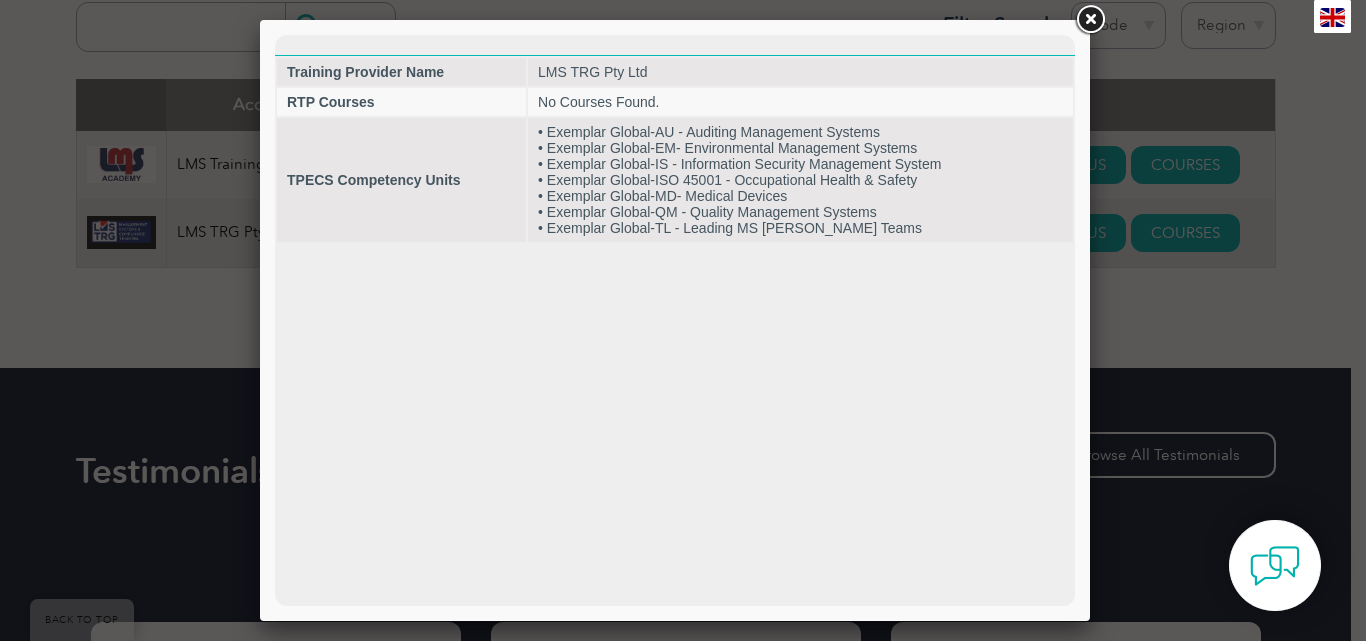 click at bounding box center [1090, 20] 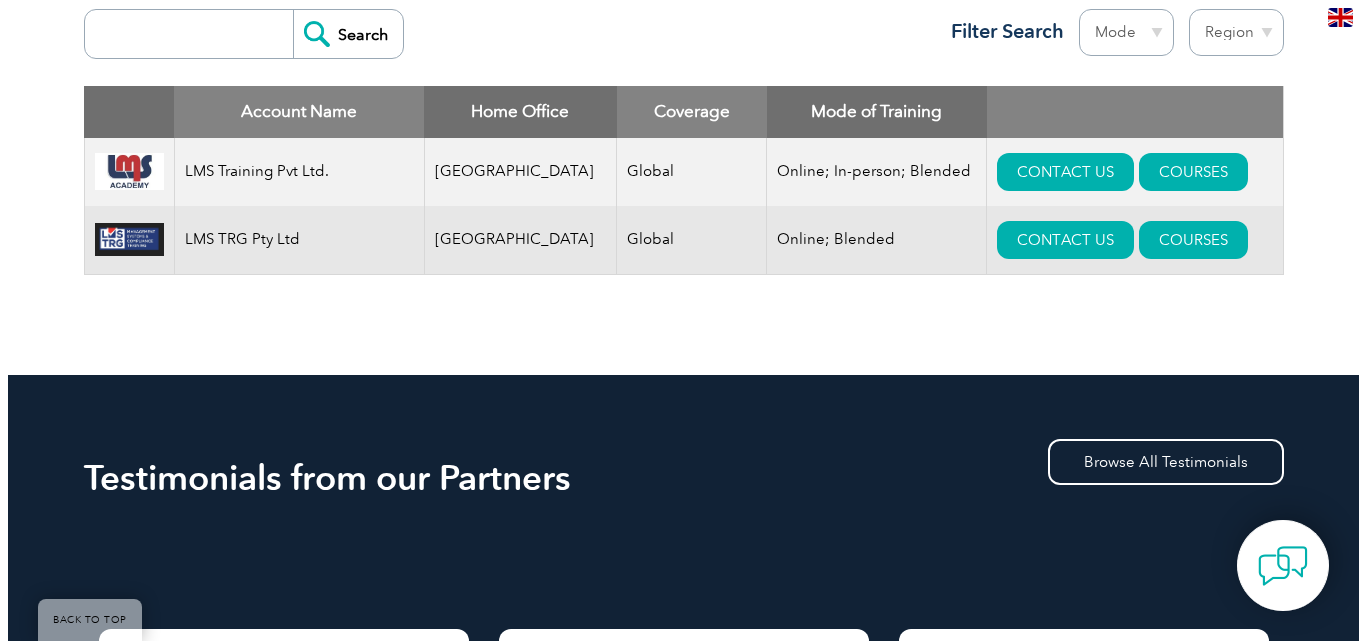 scroll, scrollTop: 900, scrollLeft: 0, axis: vertical 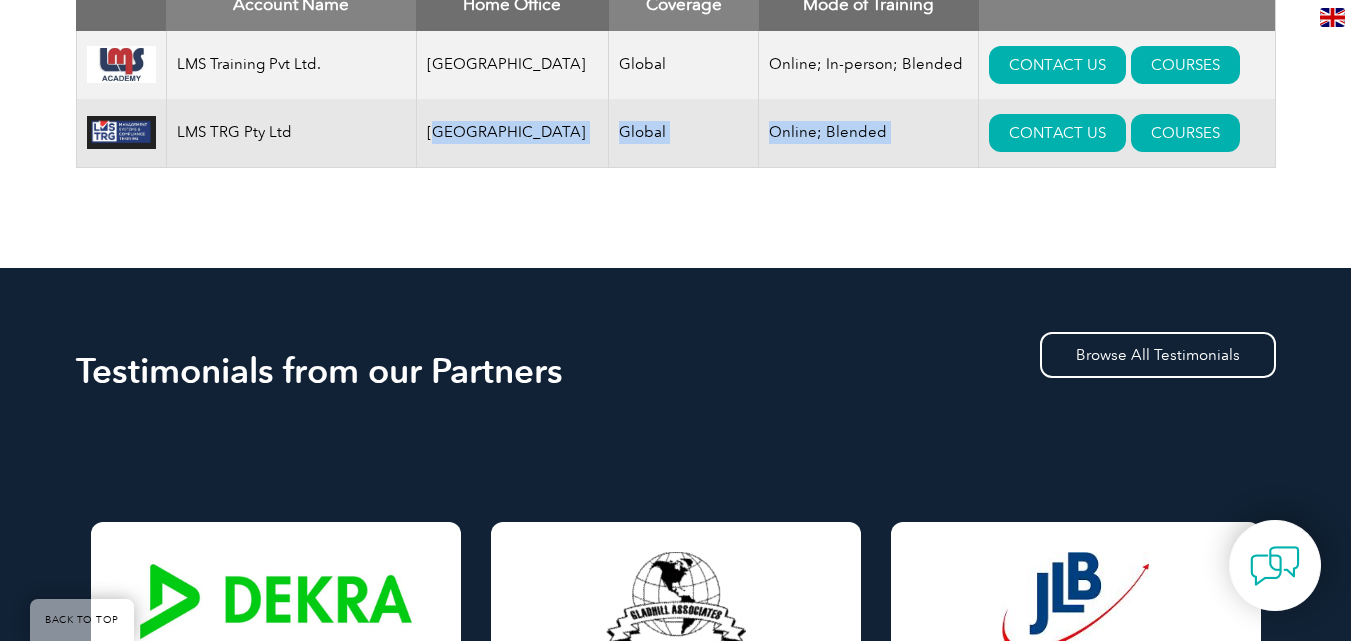 drag, startPoint x: 441, startPoint y: 129, endPoint x: 0, endPoint y: 178, distance: 443.71387 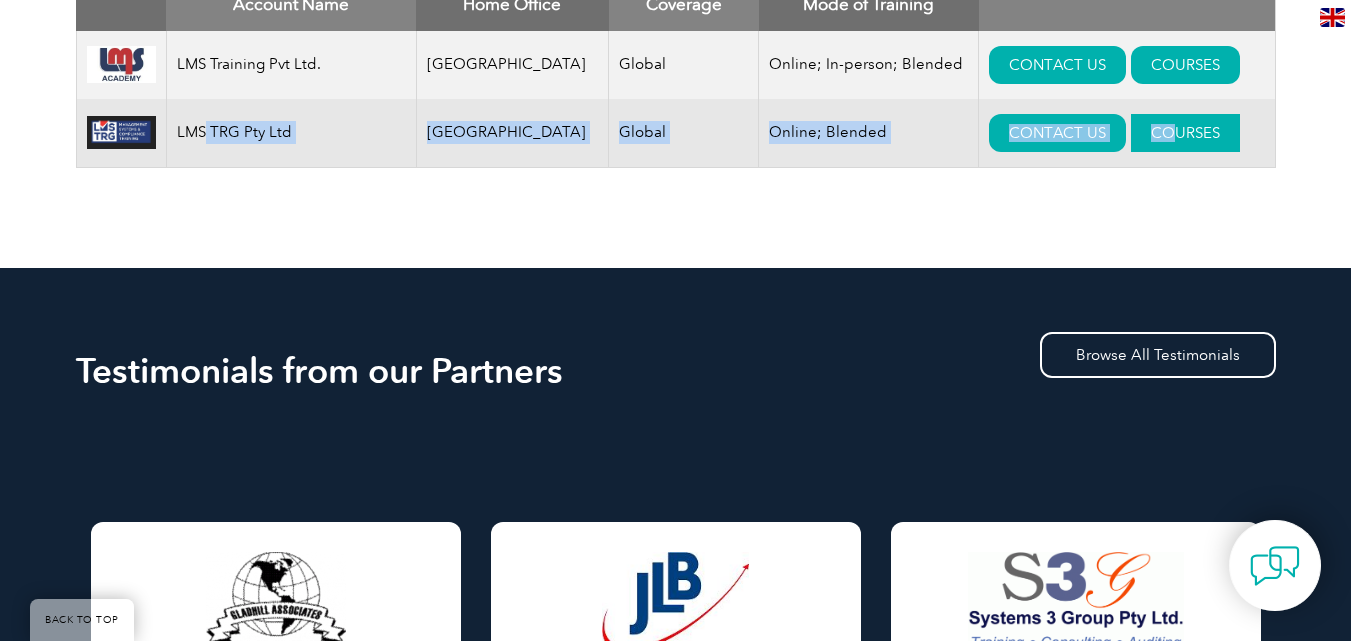 drag, startPoint x: 210, startPoint y: 126, endPoint x: 1129, endPoint y: 126, distance: 919 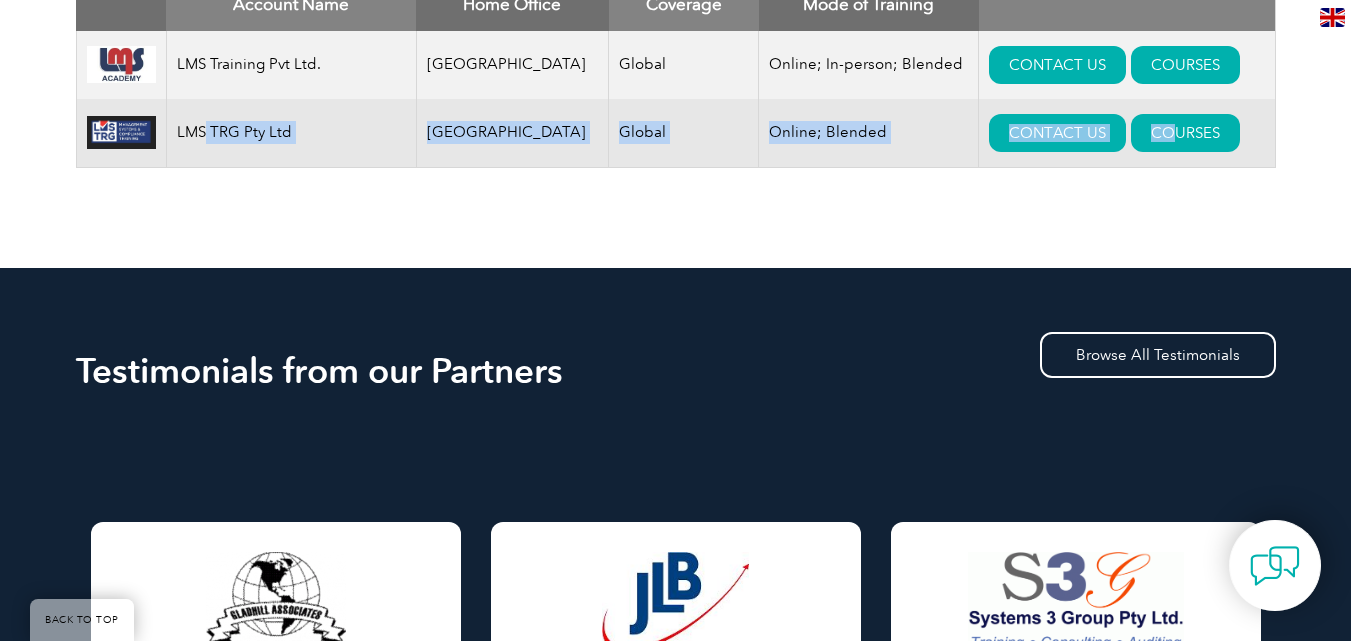 click on "LMS TRG Pty Ltd" at bounding box center (291, 133) 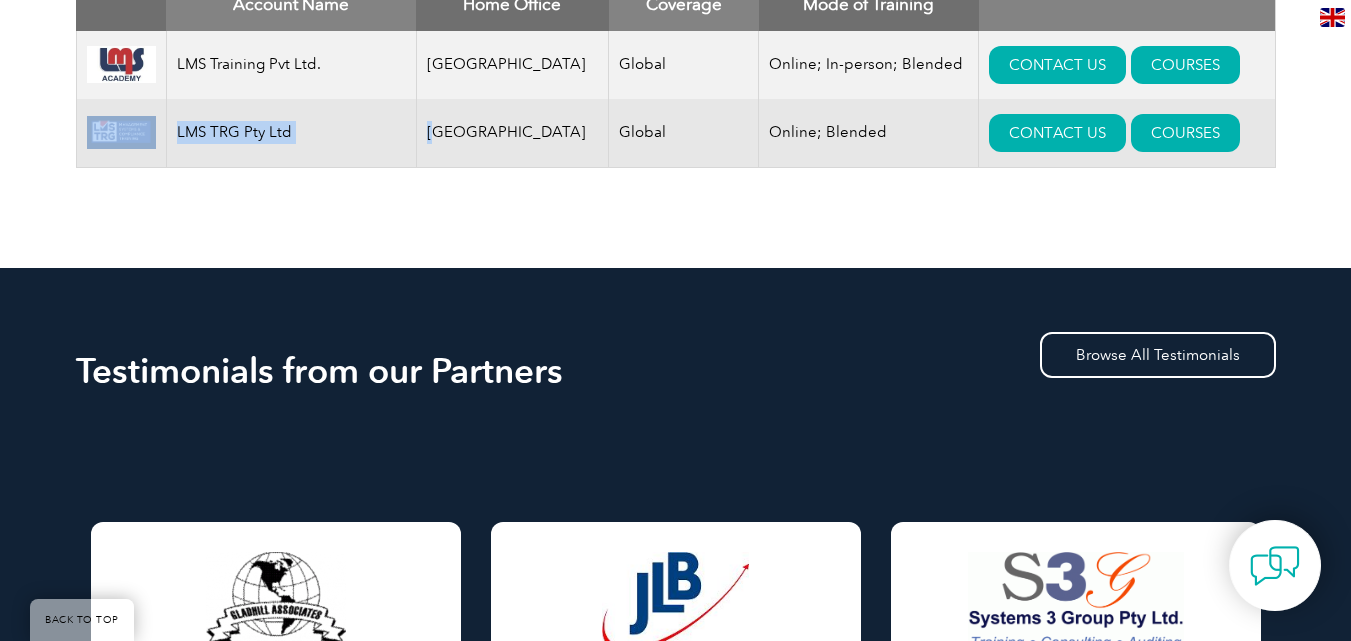 drag, startPoint x: 163, startPoint y: 127, endPoint x: 440, endPoint y: 130, distance: 277.01624 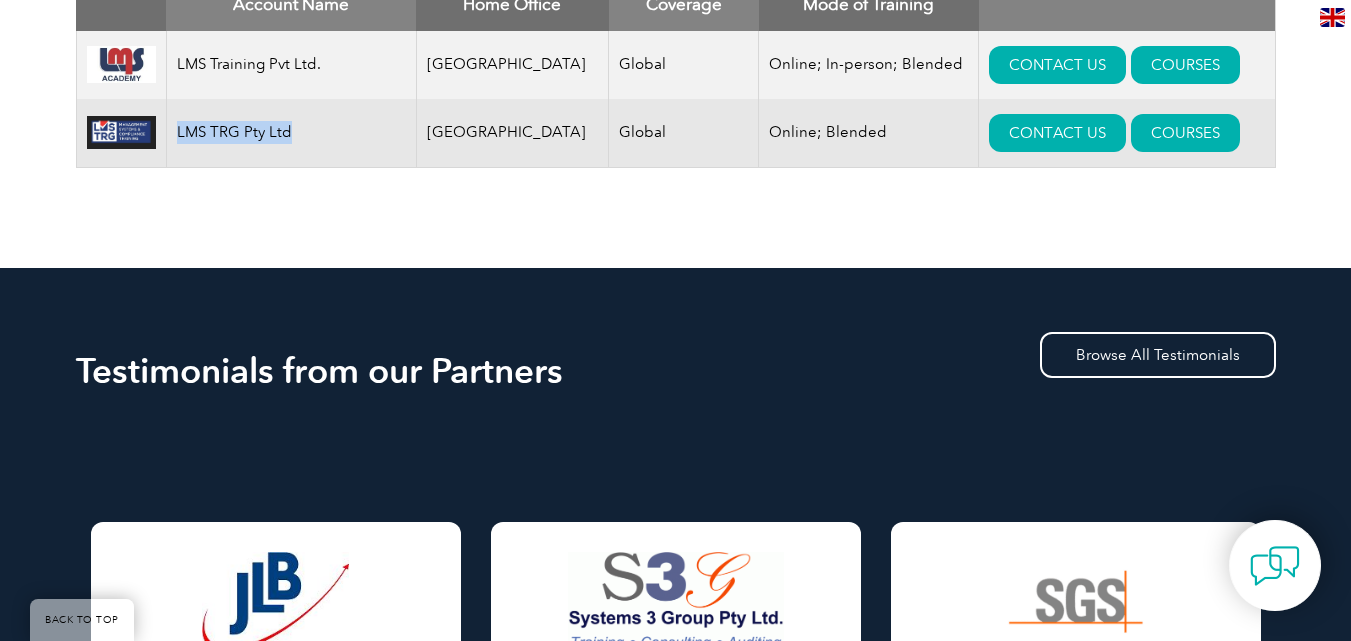 drag, startPoint x: 171, startPoint y: 134, endPoint x: 376, endPoint y: 134, distance: 205 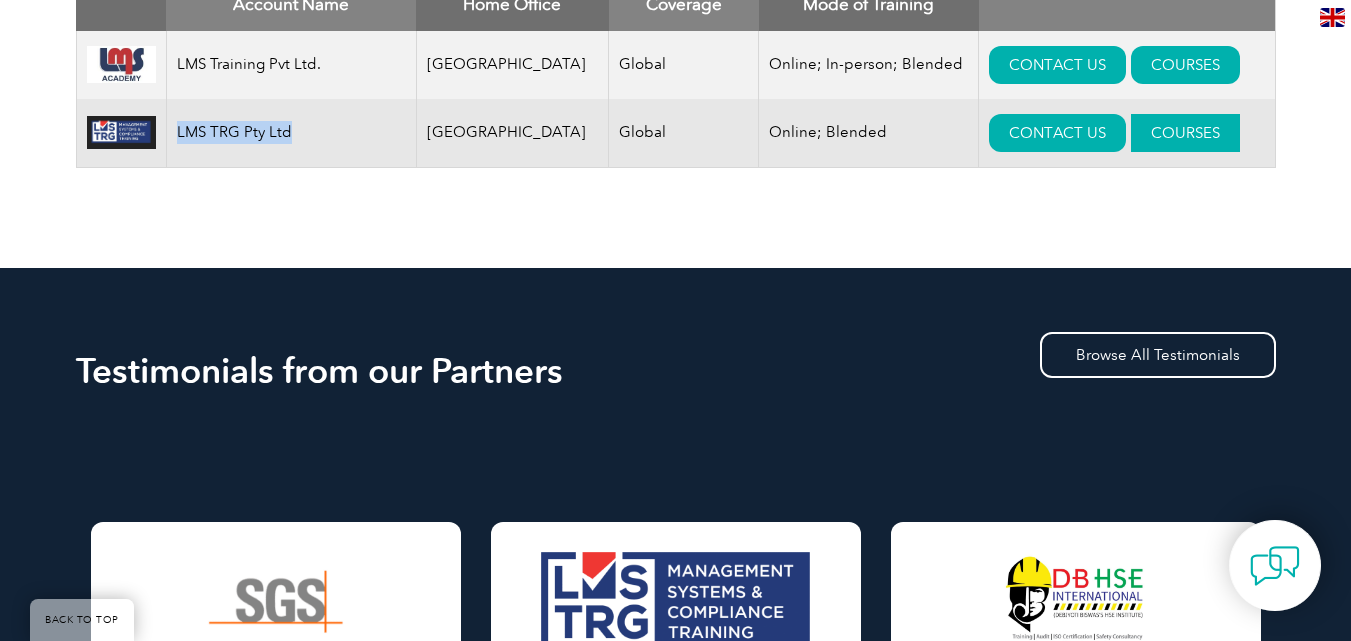 click on "COURSES" at bounding box center [1185, 133] 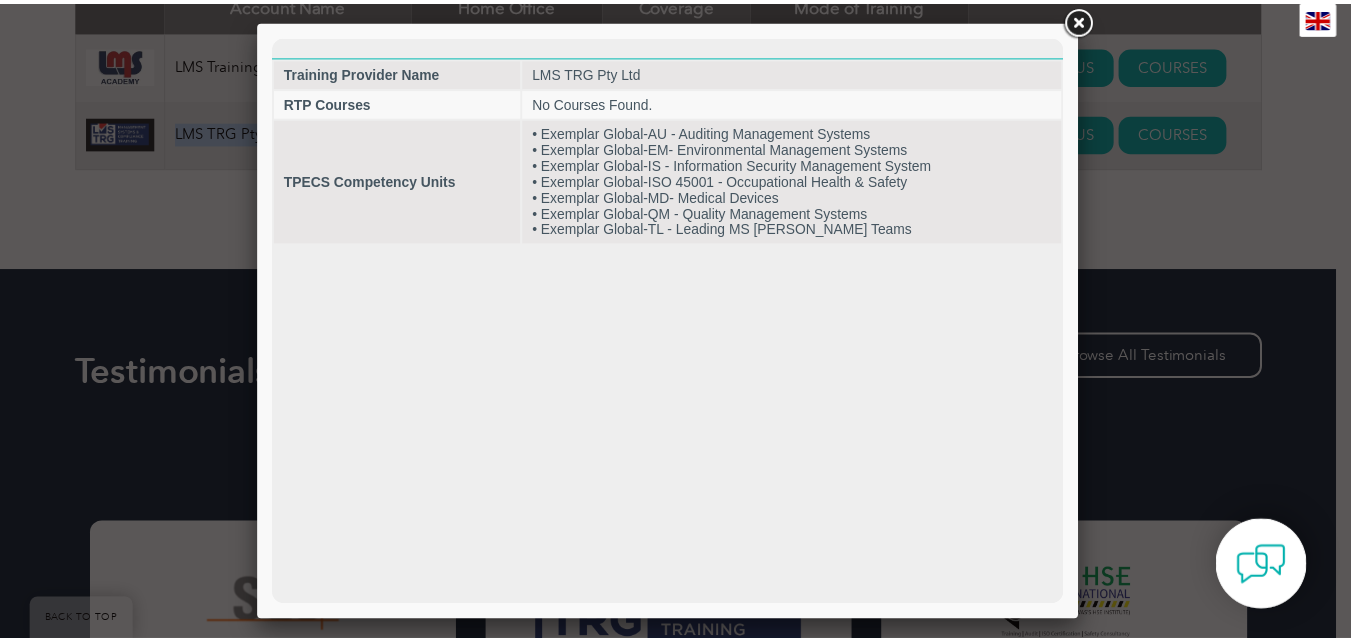scroll, scrollTop: 0, scrollLeft: 0, axis: both 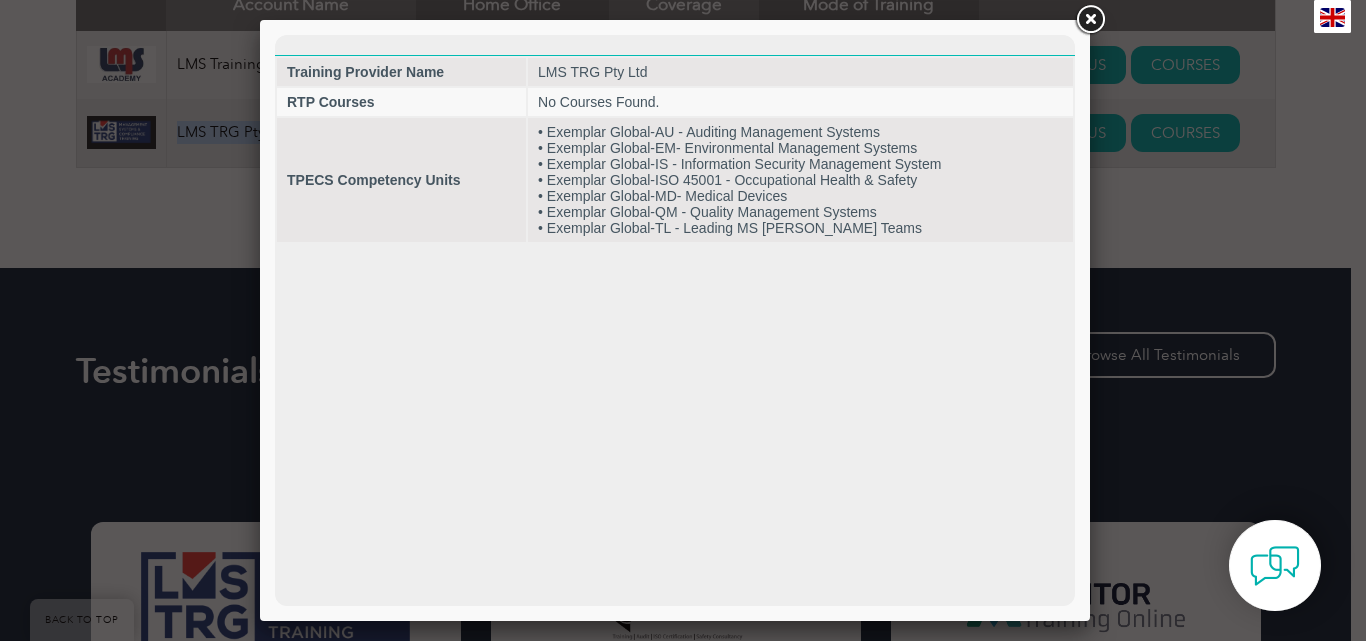 click at bounding box center (1090, 20) 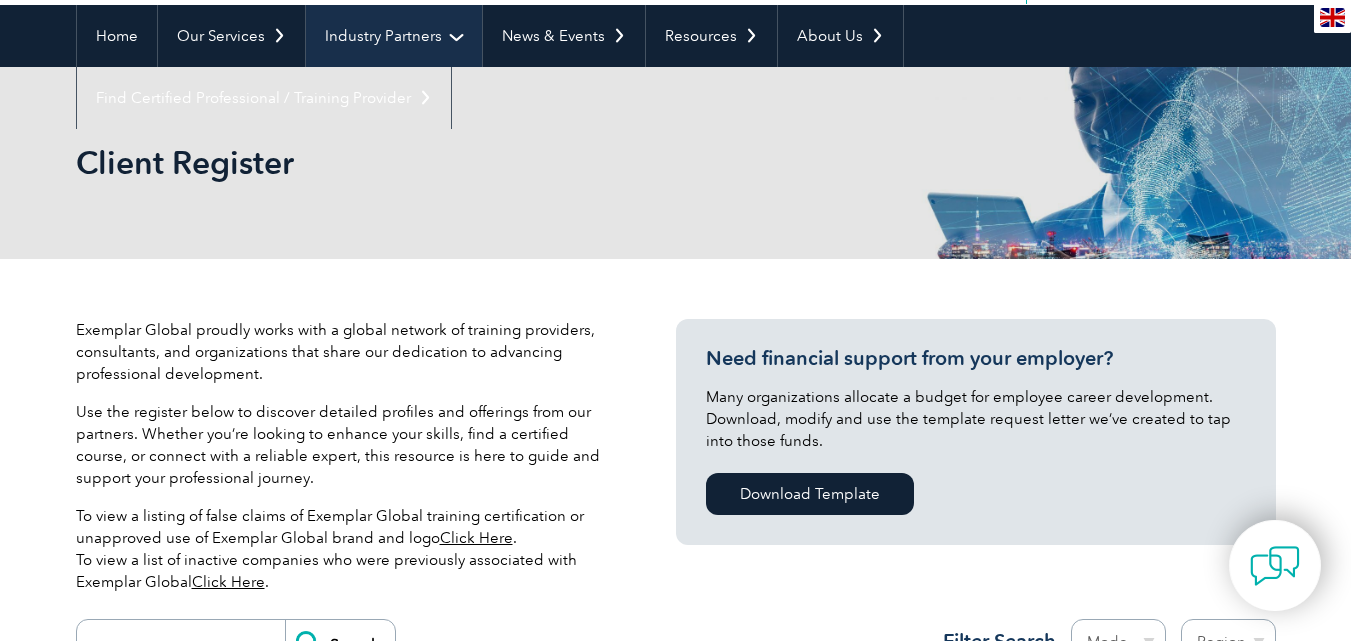 scroll, scrollTop: 0, scrollLeft: 0, axis: both 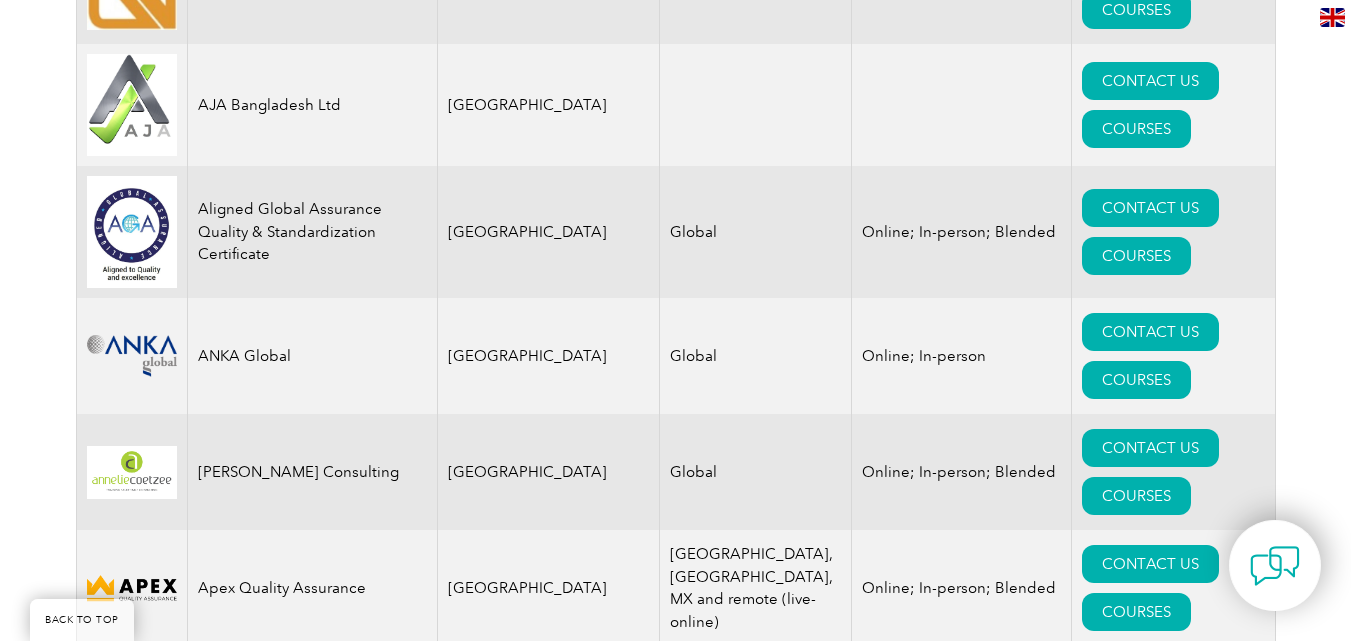 drag, startPoint x: 200, startPoint y: 160, endPoint x: 260, endPoint y: 188, distance: 66.211784 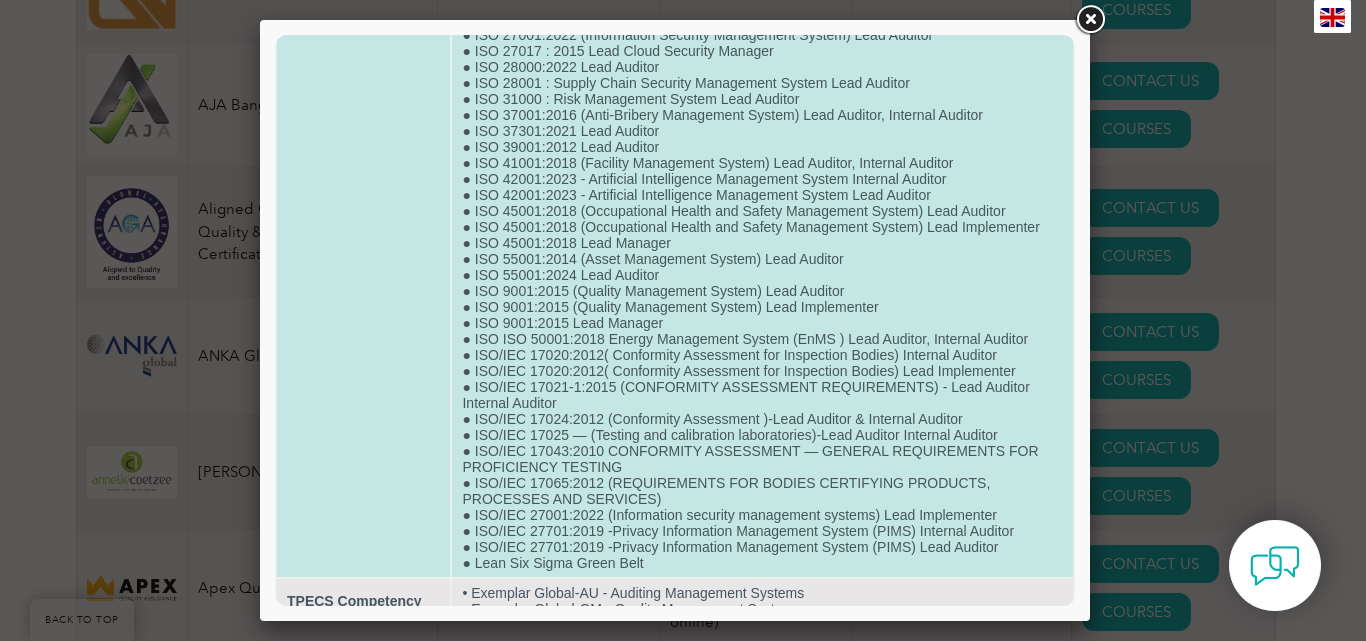 scroll, scrollTop: 694, scrollLeft: 0, axis: vertical 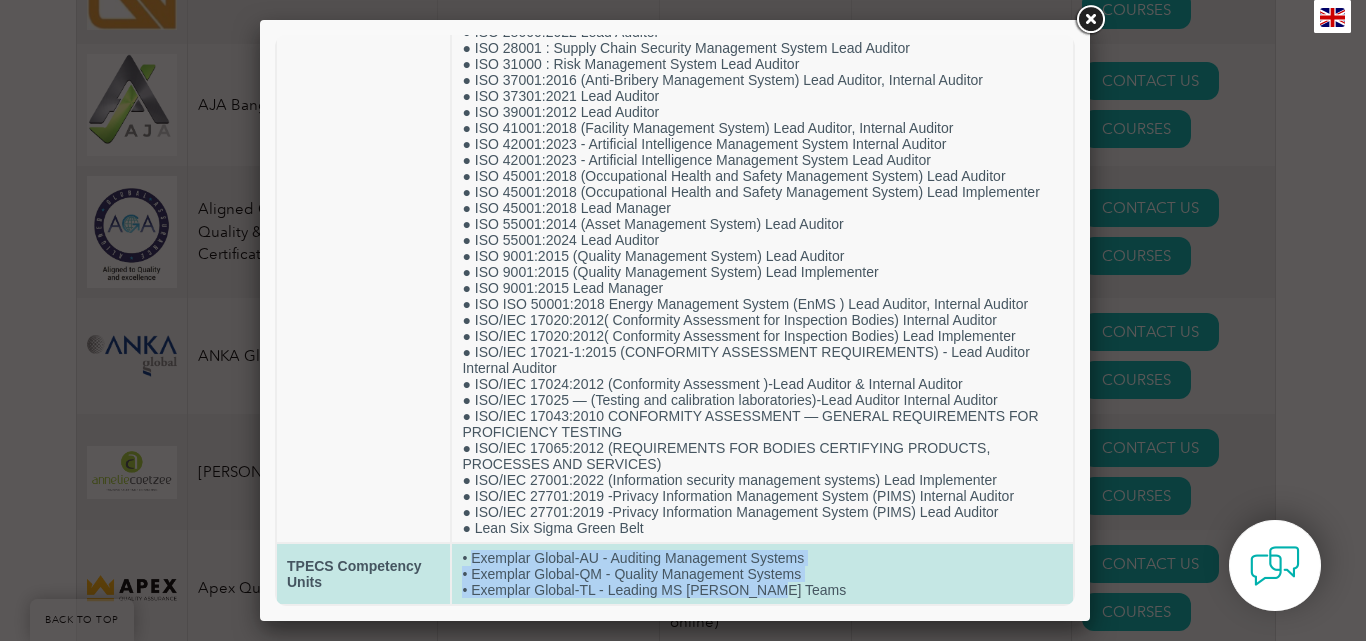 drag, startPoint x: 468, startPoint y: 554, endPoint x: 873, endPoint y: 588, distance: 406.42465 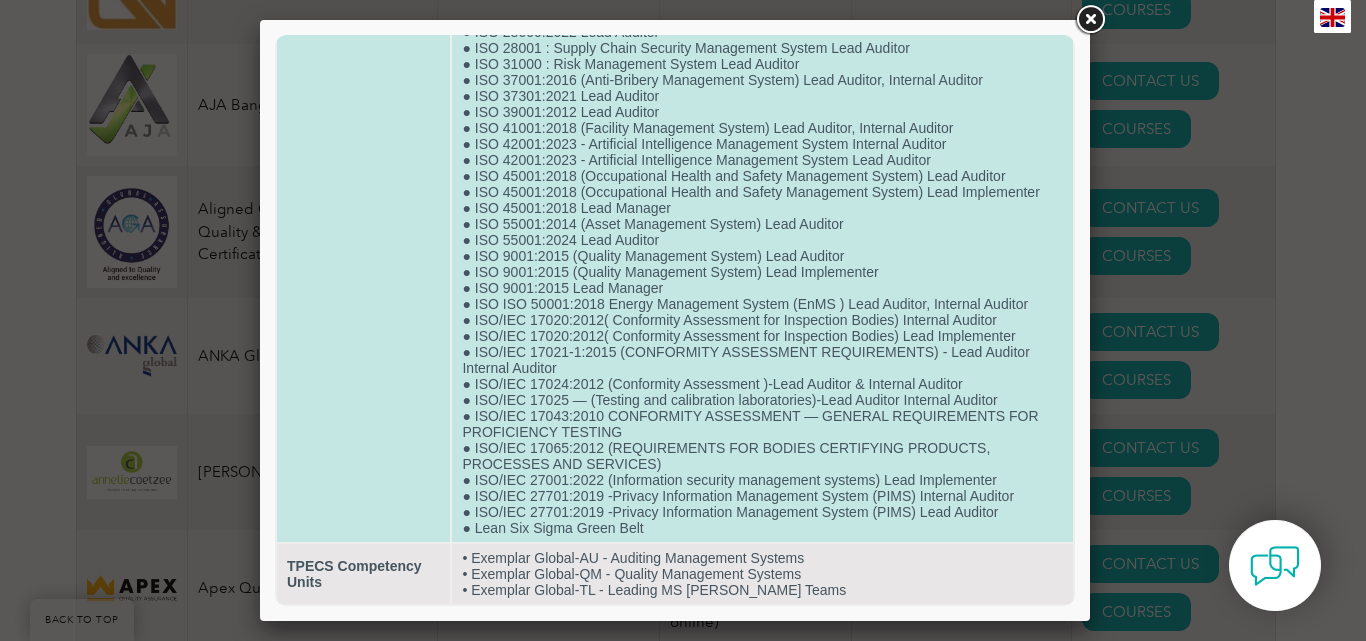 click on "●  HALAL ( Lead Auditor, Internal Auditor) ●  ISO 13485:2016 (Medical Devices Quality Management System ) Lead Auditor, Internal Auditor ●  ISO 15189:2012 (MEDICAL LABORATORIES — REQUIREMENTS FOR QUALITY AND COMPETENCE) ●  ISO 20000-1:2018 (Service Management System) Lead Implementer ●  ISO 26000 -  (Social responsibility) -Lead Auditor &  Internal Auditor  ●  ISO 31001 Lead Auditor  ●  ISO/IEC 17020:2012( Conformity Assessment for Inspection Bodies) Lead Auditor ●  Lean Six Sigma Black Belt ● Certificate Course on Industrial Security ● ESG (Environmental, Social and Governance) Lead Implementer  ● Fire Safety Training ● First Aid Awareness Training ● FSSC 22000 Lead Auditor  & Internal Auditor  ● GMP: Good Manufacturing Practices Lead Auditor  & Internal Auditor  ● HACCP Plans  Training  ● ISO 13485:2016 (Medical Devices Quality Management System) Lead Implementer ● ISO 14001:2015 (Environment Management System) Lead Auditor  ● ISO 14001:2015 Lead Manager" at bounding box center [762, -24] 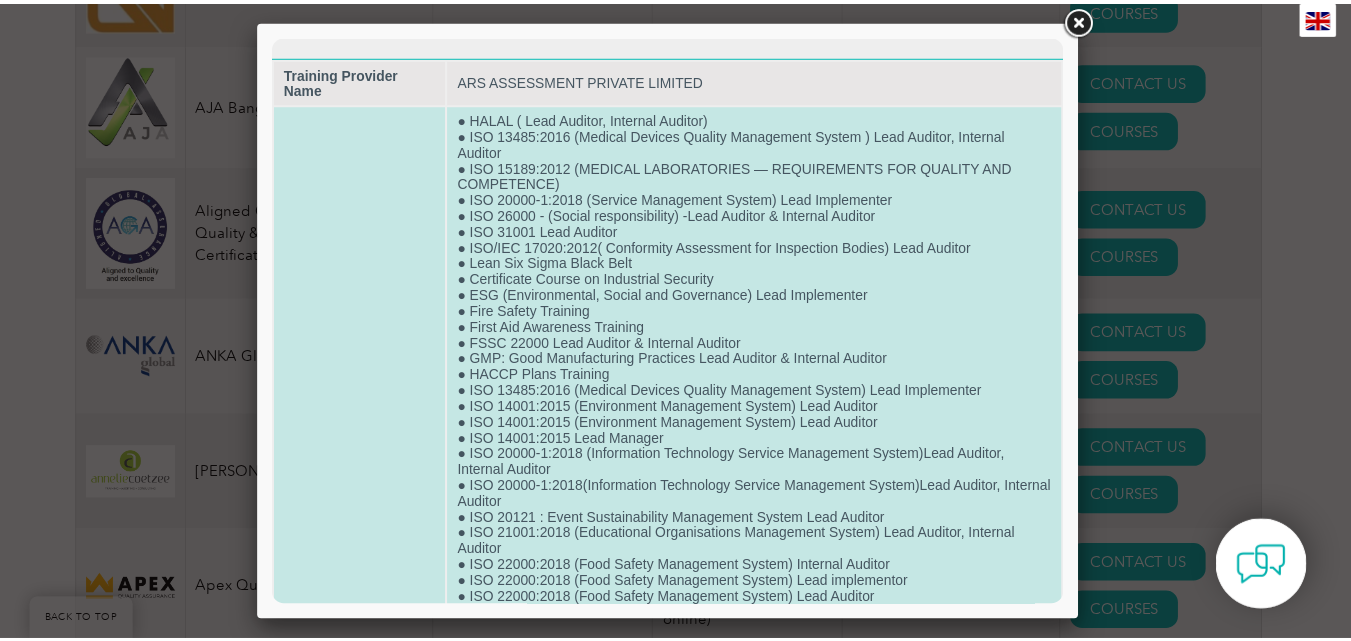 scroll, scrollTop: 694, scrollLeft: 0, axis: vertical 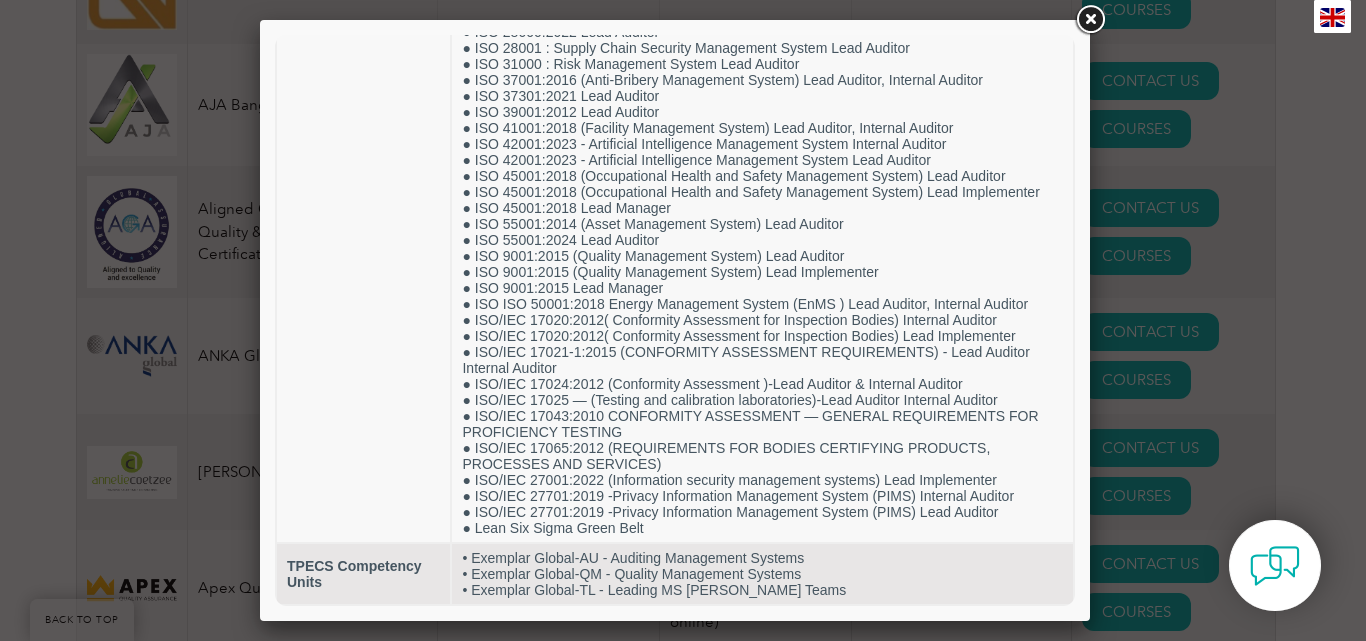 click at bounding box center (1090, 20) 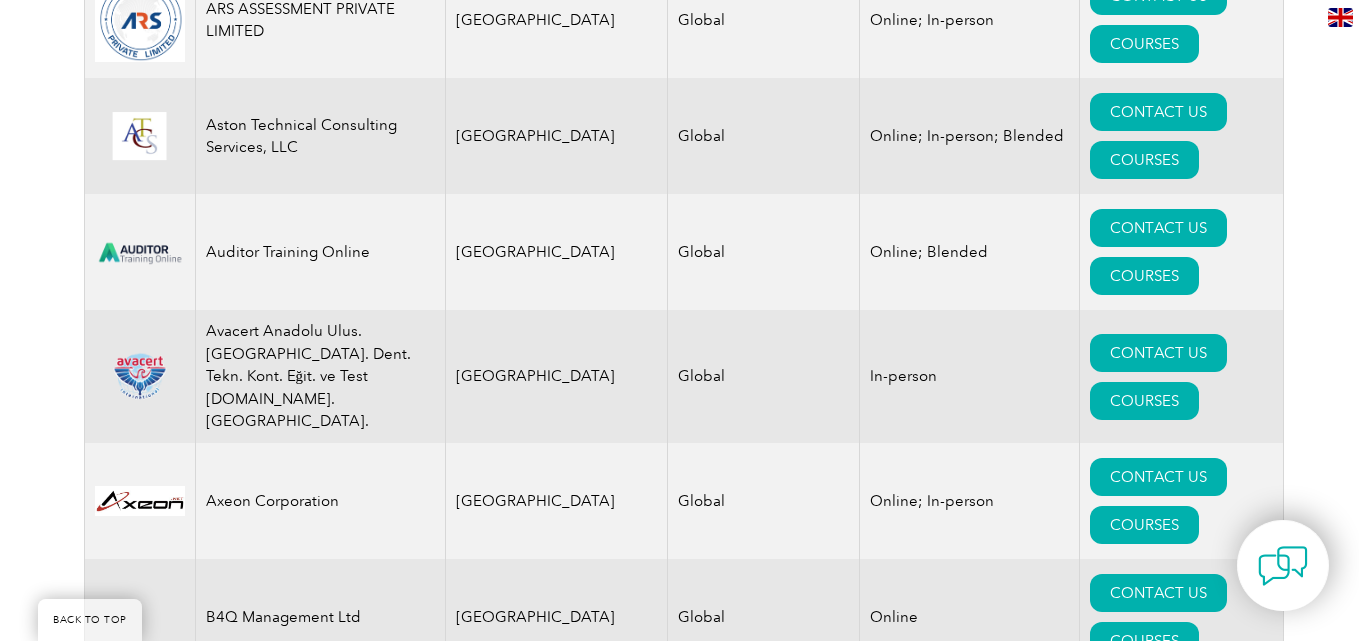 scroll, scrollTop: 2879, scrollLeft: 0, axis: vertical 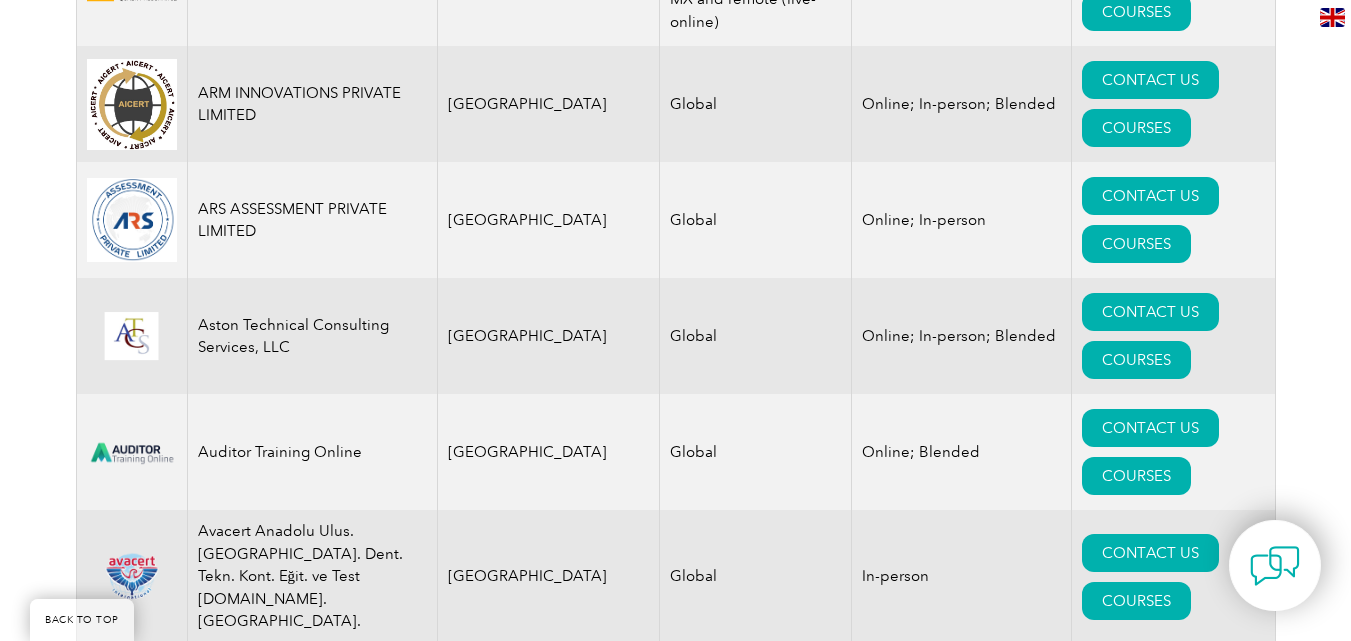 drag, startPoint x: 206, startPoint y: 219, endPoint x: 597, endPoint y: 218, distance: 391.00128 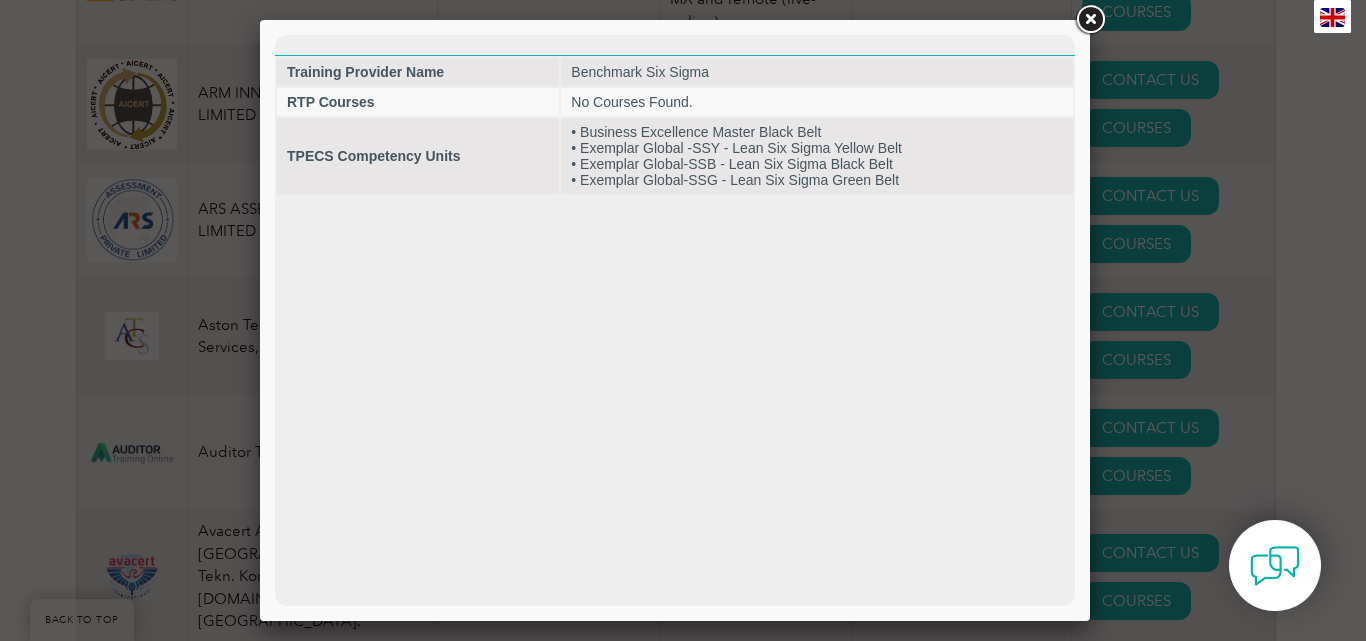 scroll, scrollTop: 0, scrollLeft: 0, axis: both 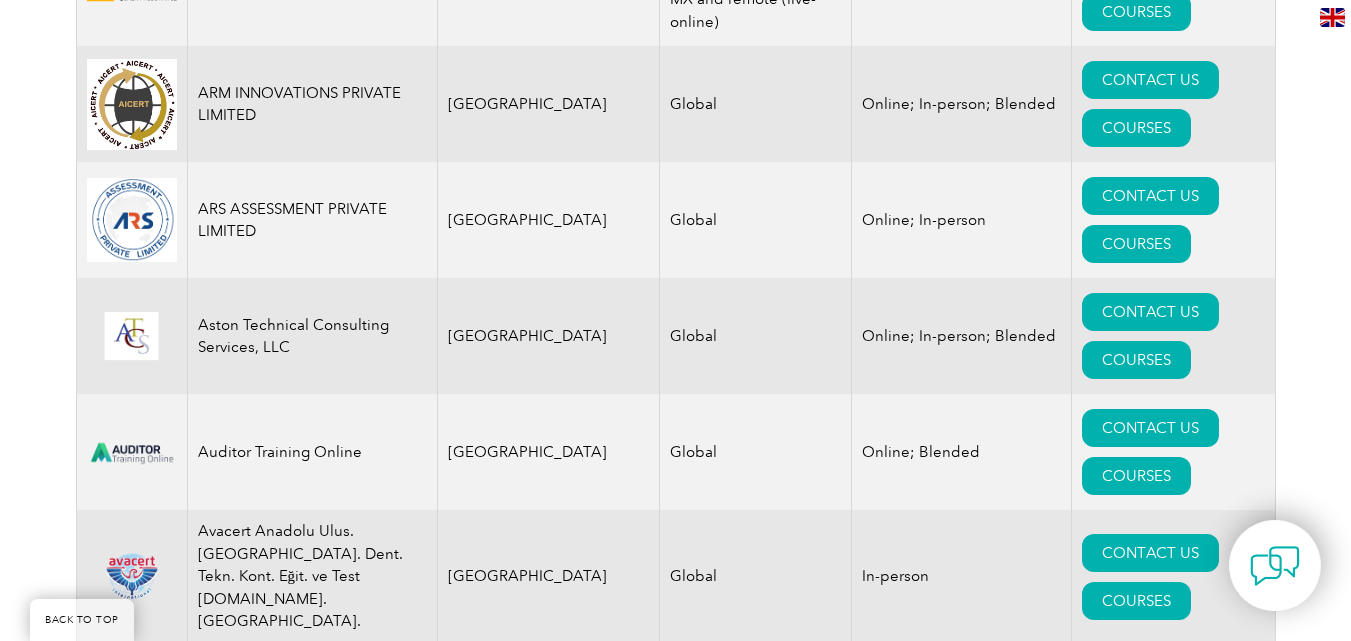 drag, startPoint x: 195, startPoint y: 435, endPoint x: 417, endPoint y: 437, distance: 222.009 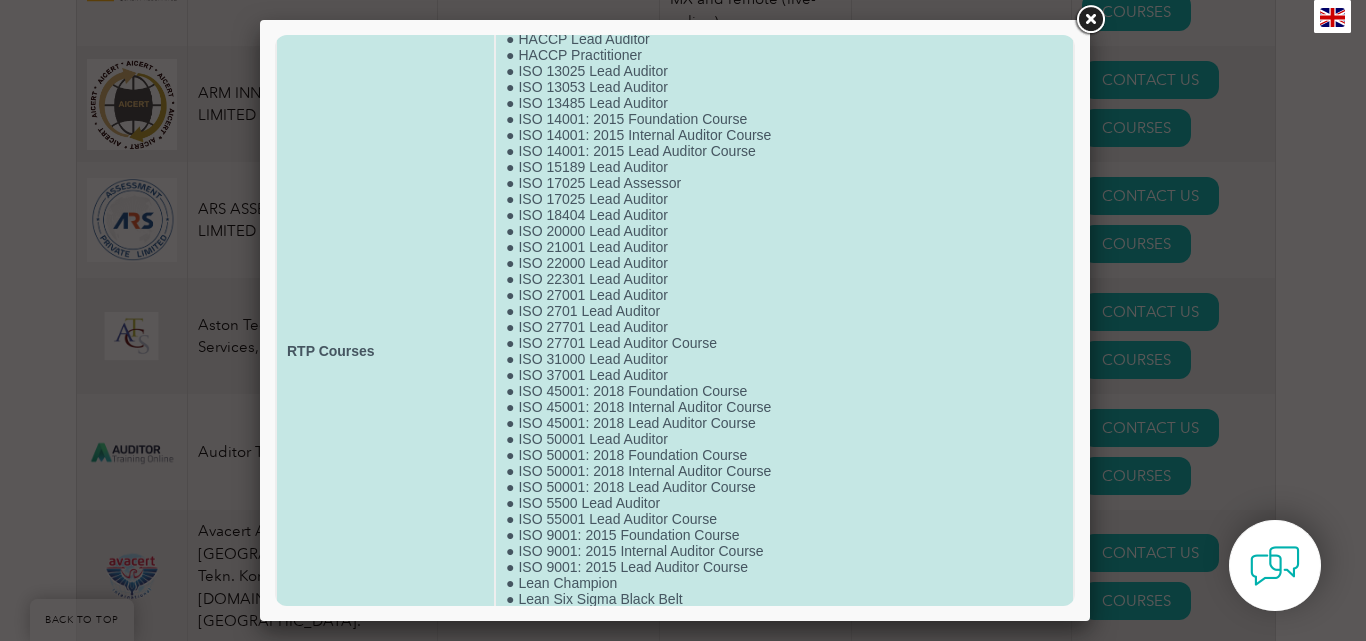 scroll, scrollTop: 262, scrollLeft: 0, axis: vertical 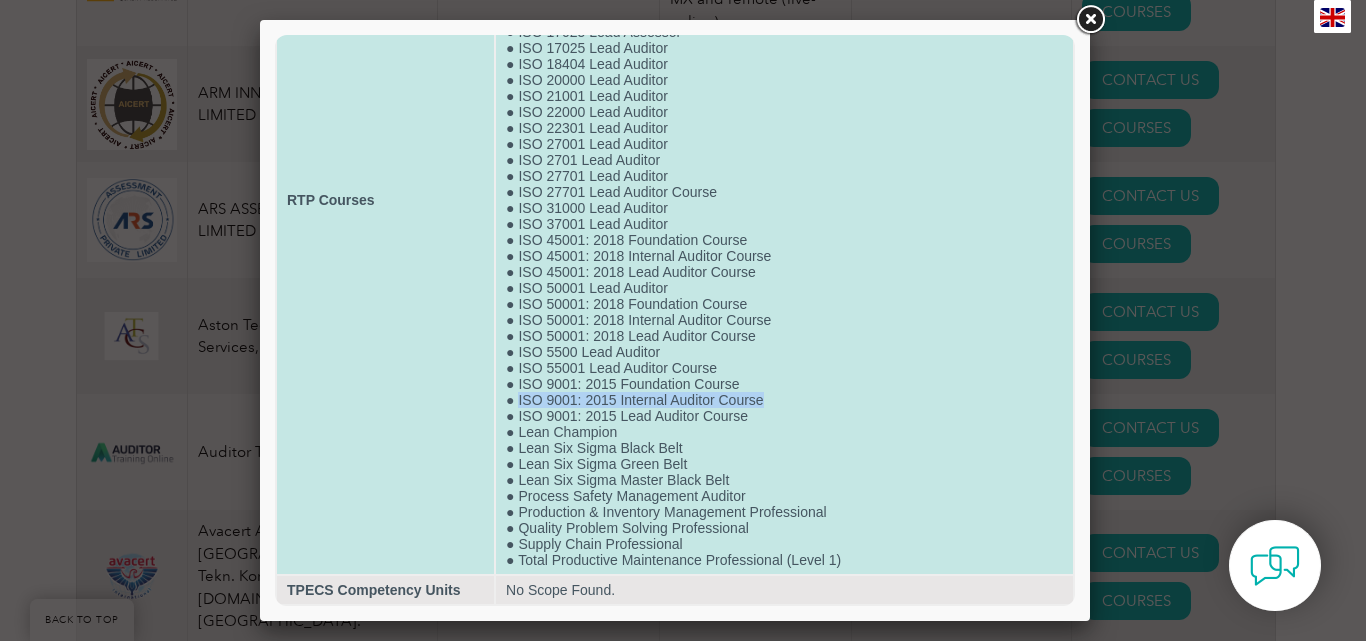 drag, startPoint x: 516, startPoint y: 394, endPoint x: 792, endPoint y: 406, distance: 276.26074 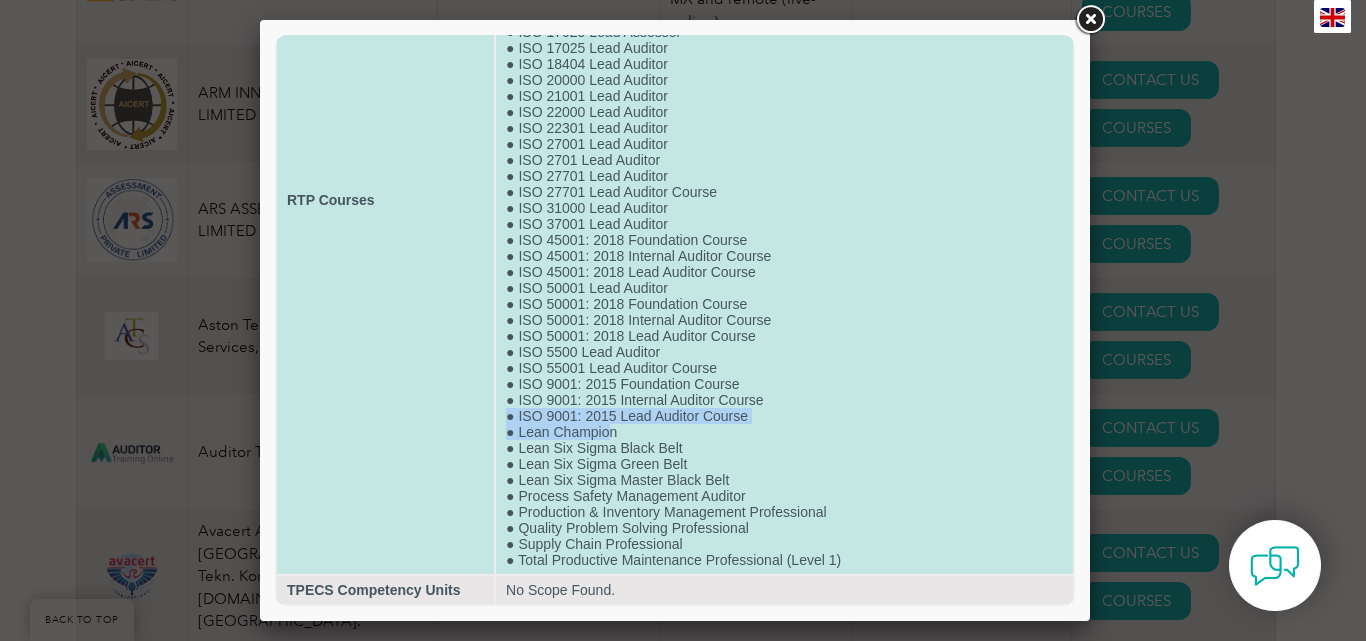 drag, startPoint x: 609, startPoint y: 424, endPoint x: 797, endPoint y: 423, distance: 188.00266 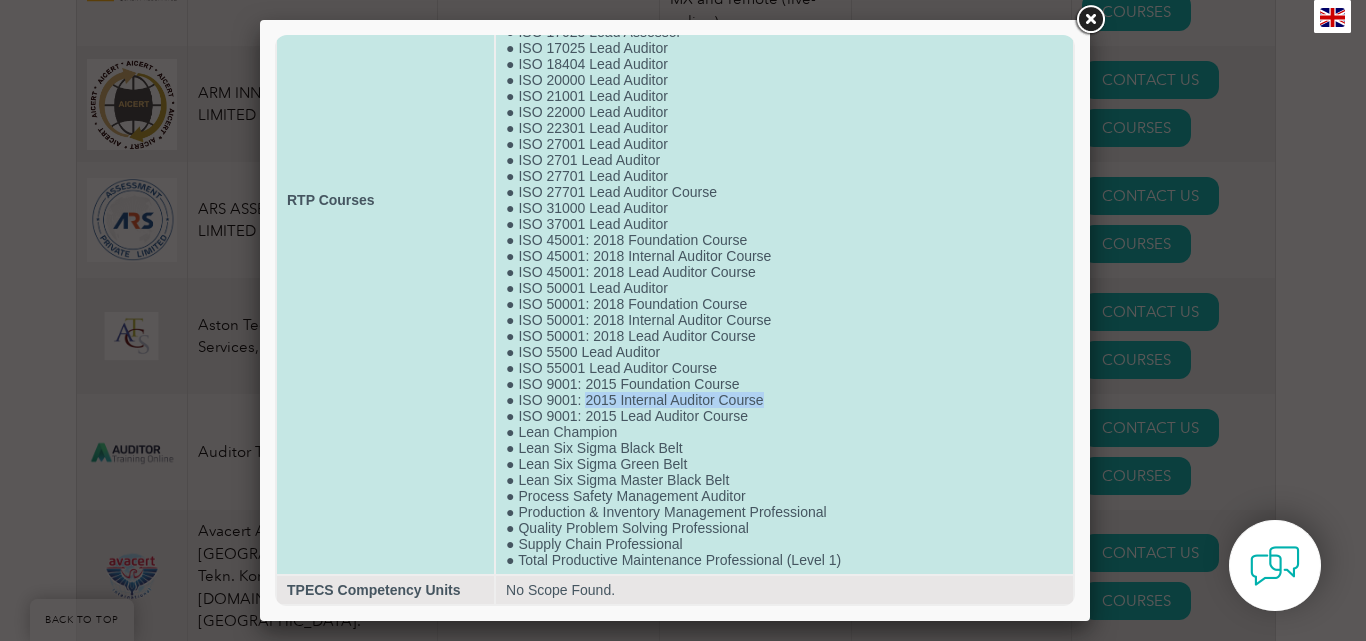 drag, startPoint x: 585, startPoint y: 395, endPoint x: 949, endPoint y: 395, distance: 364 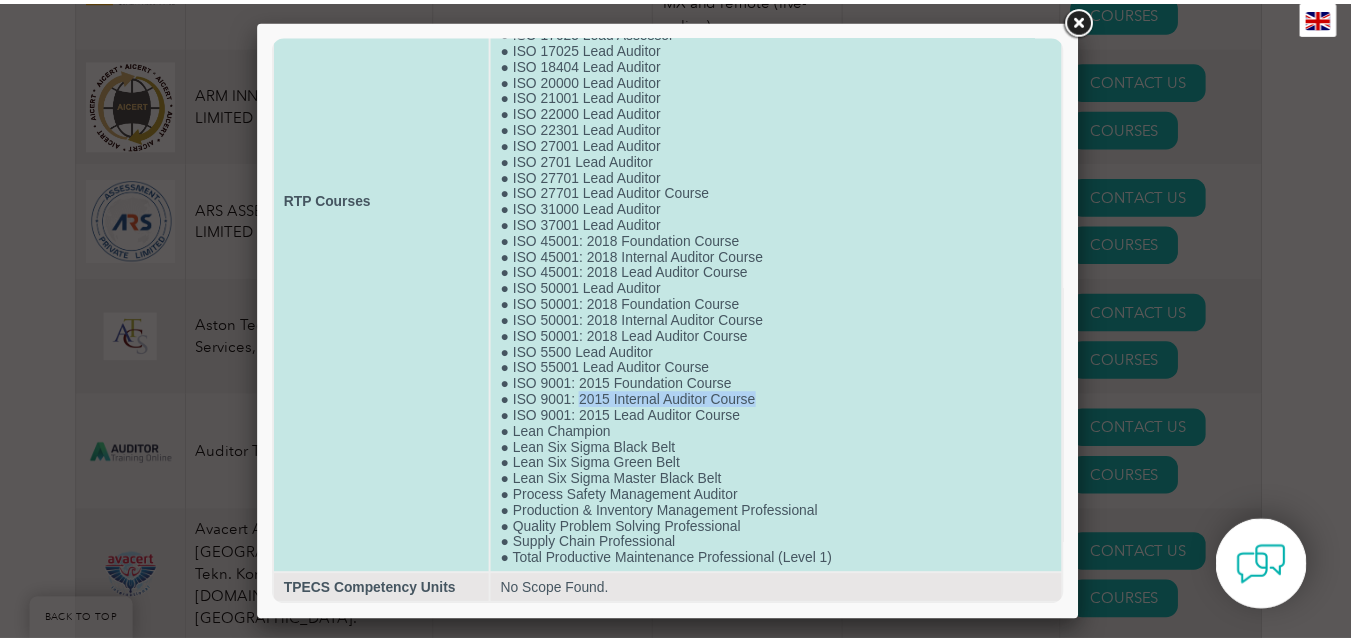 scroll, scrollTop: 0, scrollLeft: 0, axis: both 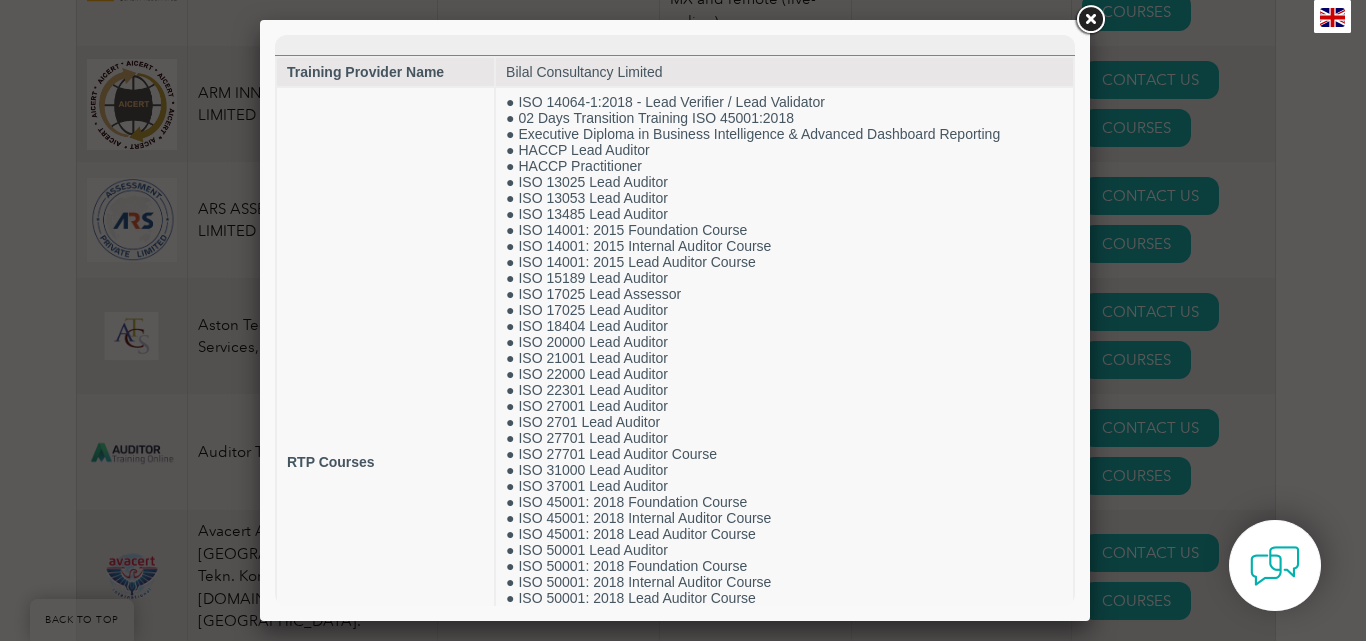 click at bounding box center (1090, 20) 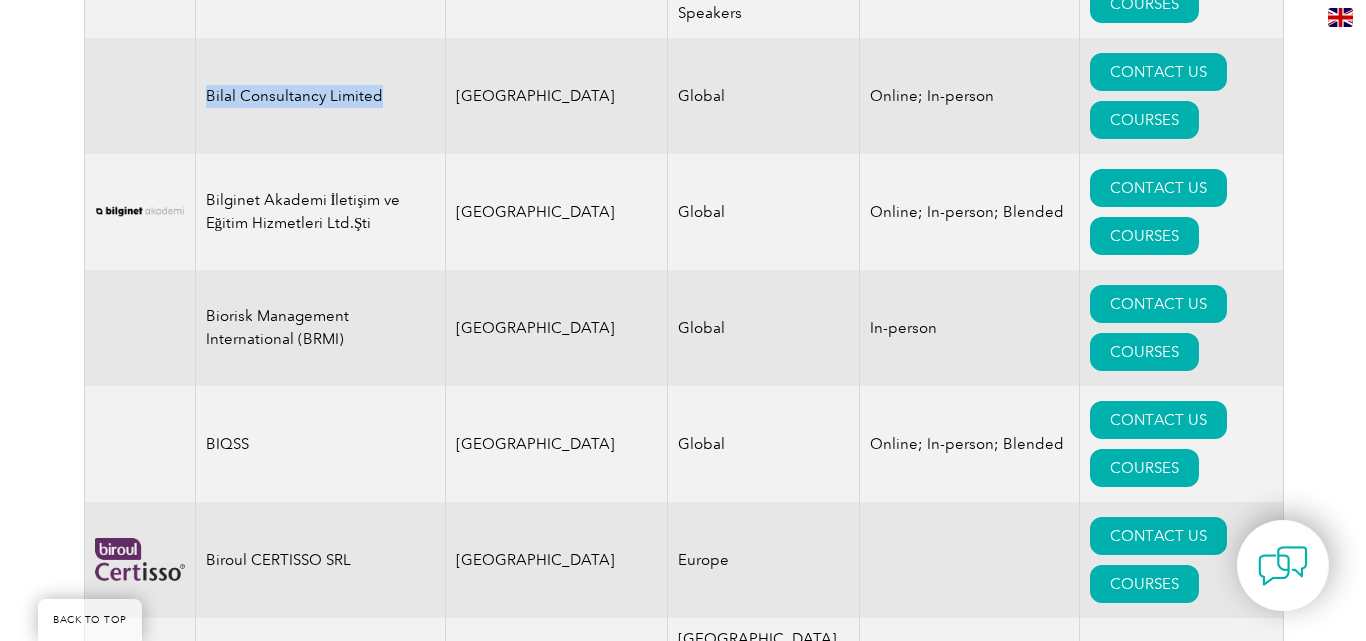 scroll, scrollTop: 4179, scrollLeft: 0, axis: vertical 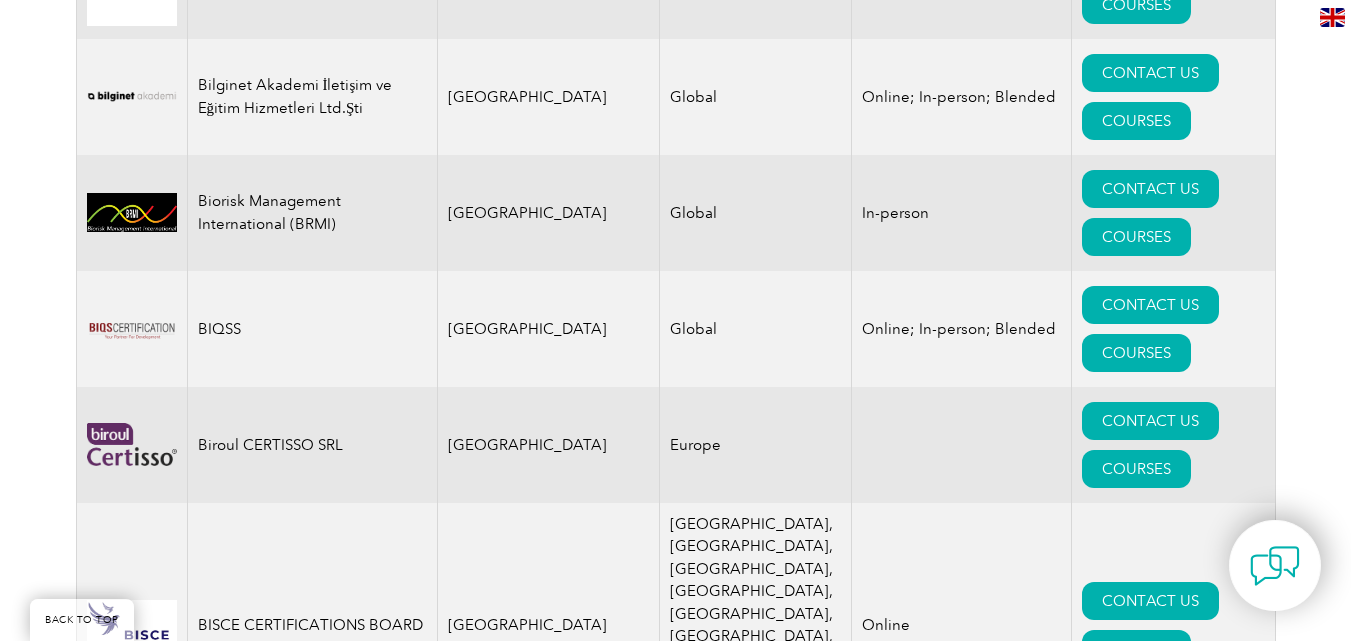 click on "COURSES" at bounding box center (1136, 1197) 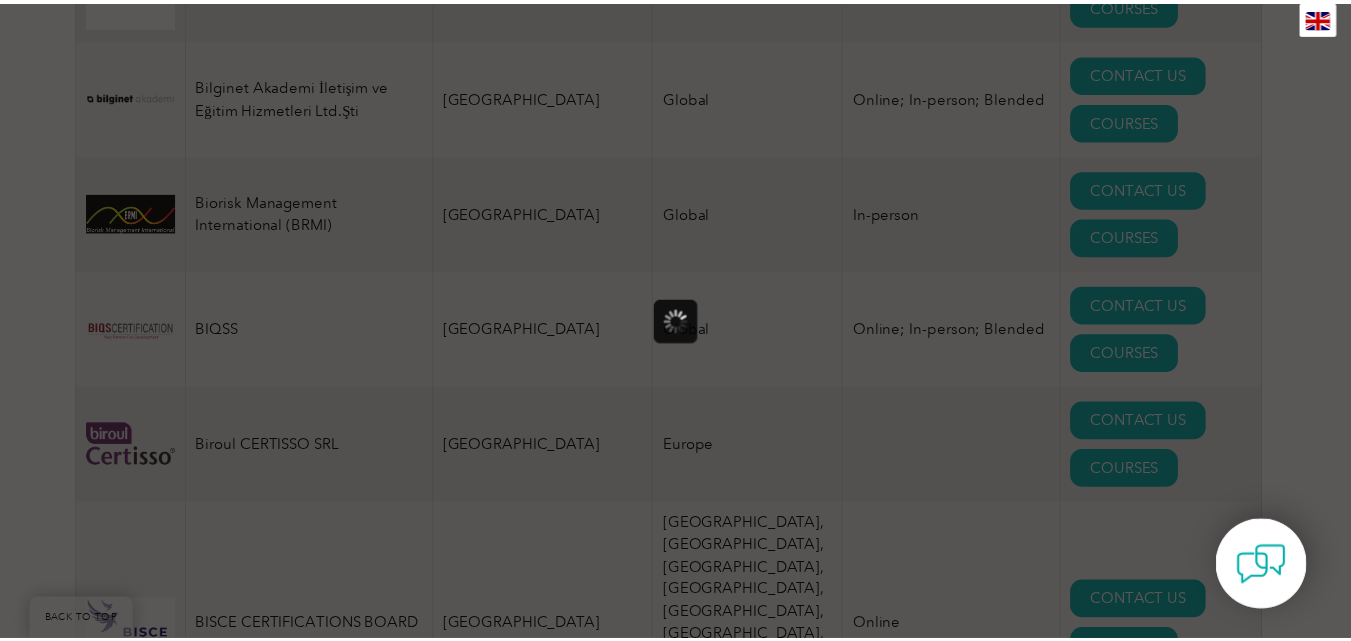 scroll, scrollTop: 0, scrollLeft: 0, axis: both 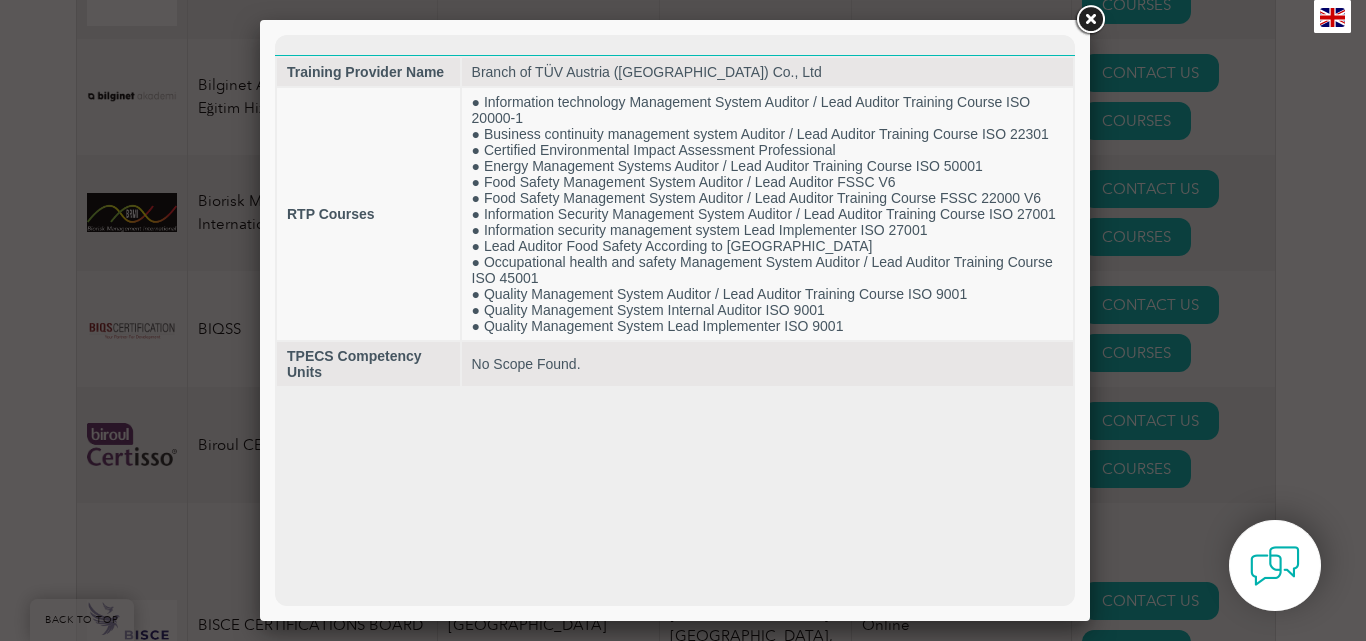 click at bounding box center [1090, 20] 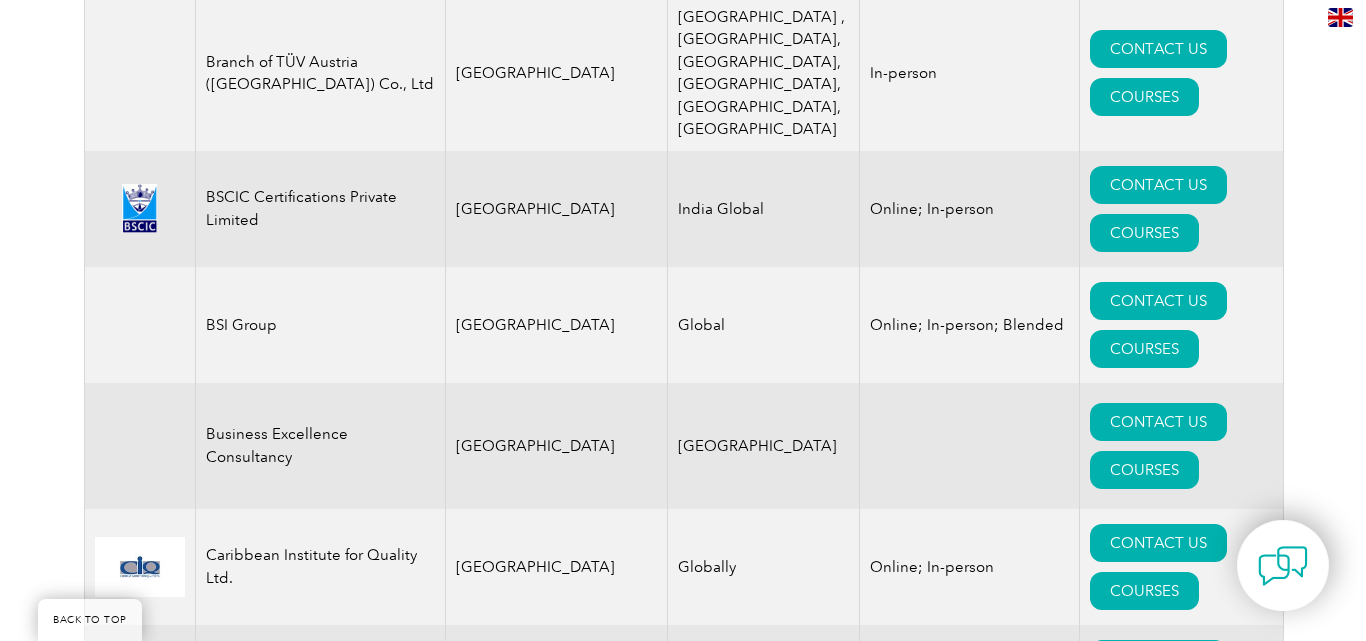 scroll, scrollTop: 5179, scrollLeft: 0, axis: vertical 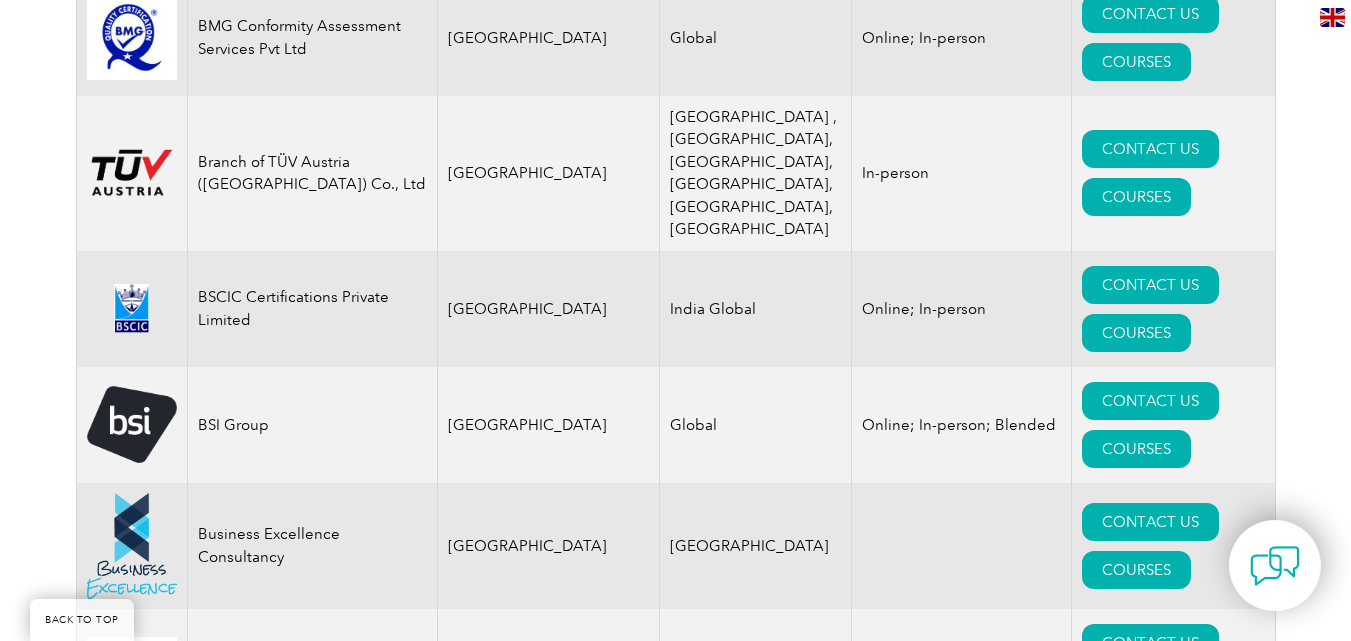 click on "COURSES" at bounding box center (1136, 1743) 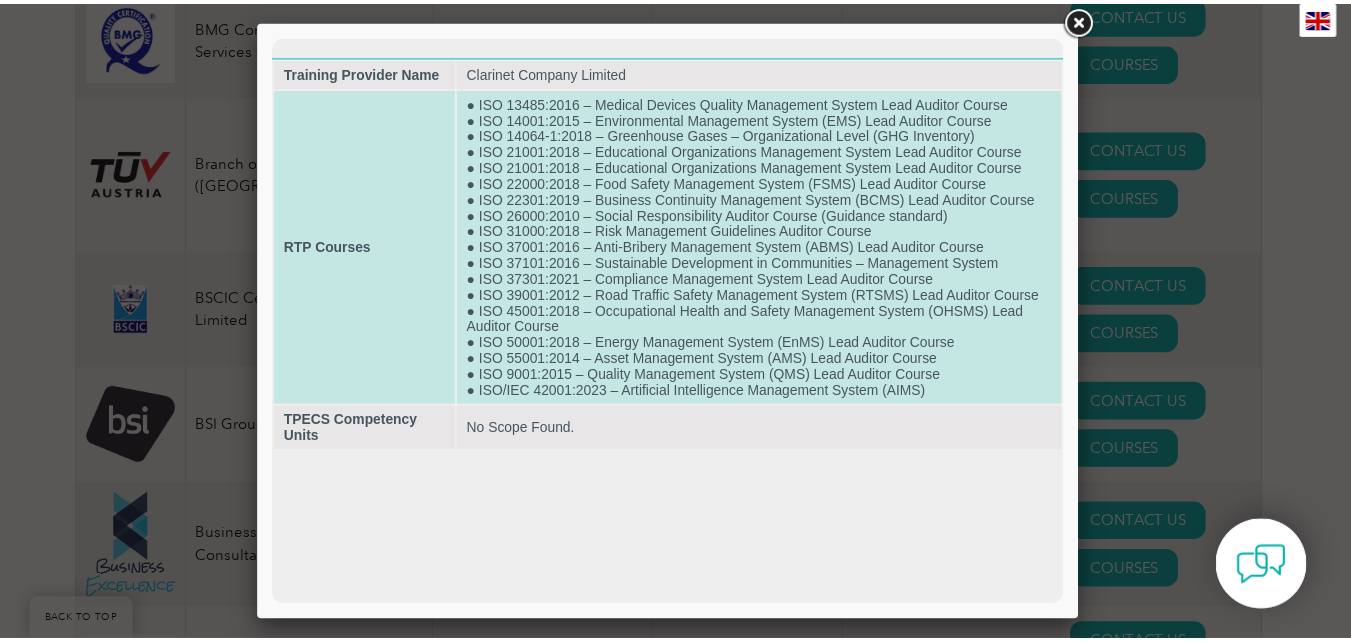 scroll, scrollTop: 0, scrollLeft: 0, axis: both 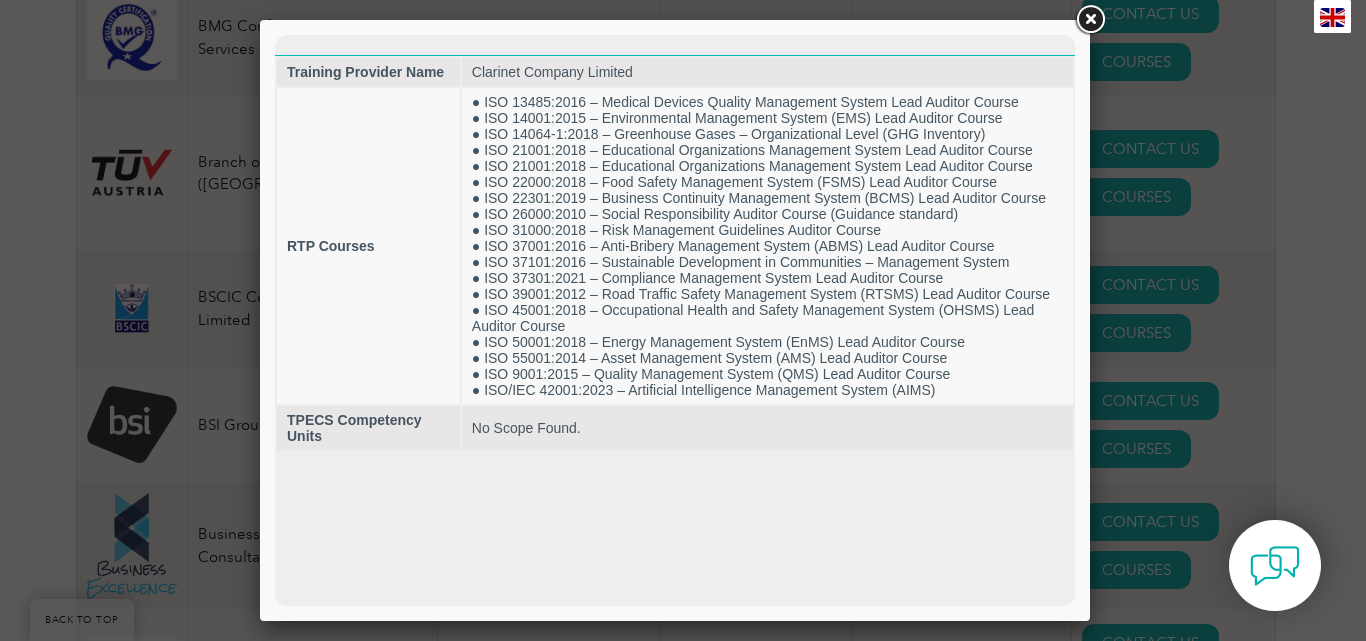 click at bounding box center [1090, 20] 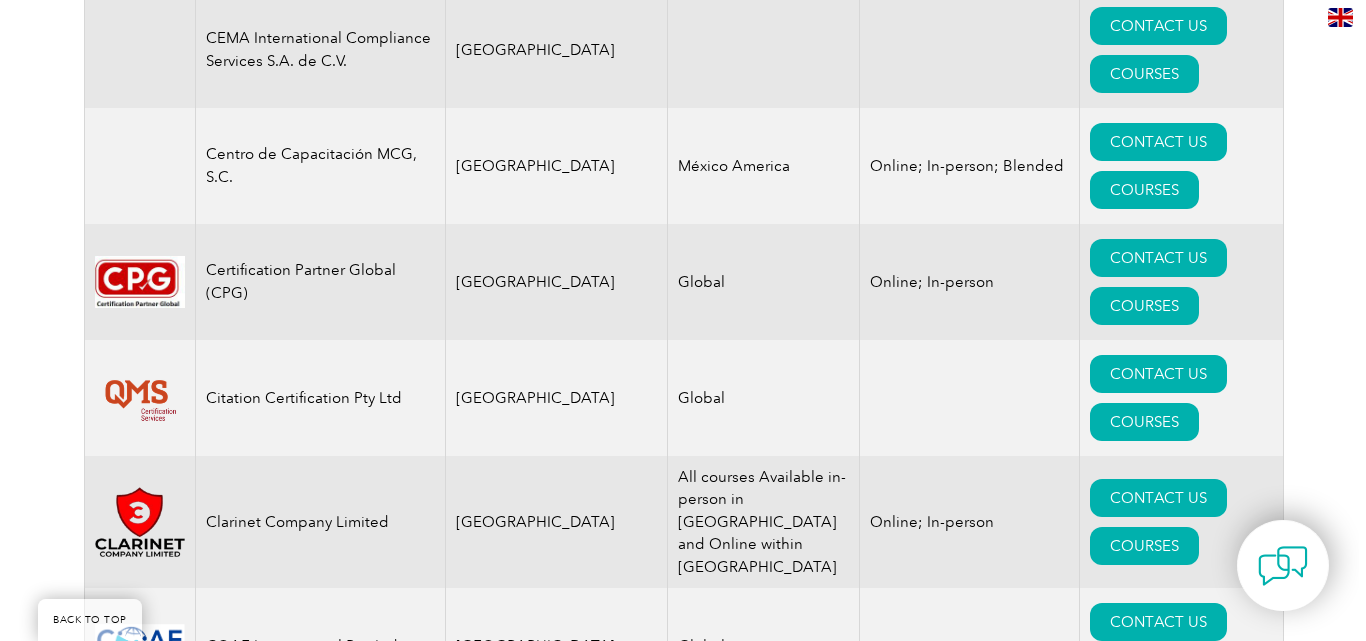 scroll, scrollTop: 6379, scrollLeft: 0, axis: vertical 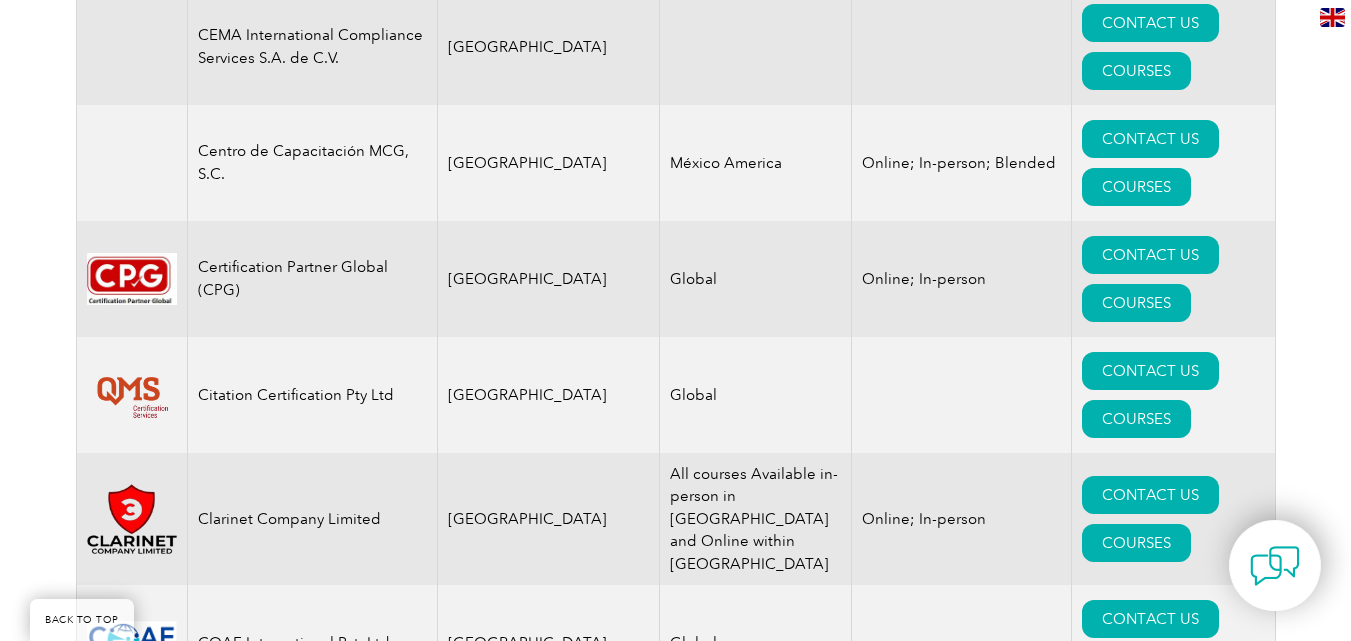 drag, startPoint x: 205, startPoint y: 133, endPoint x: 350, endPoint y: 231, distance: 175.01143 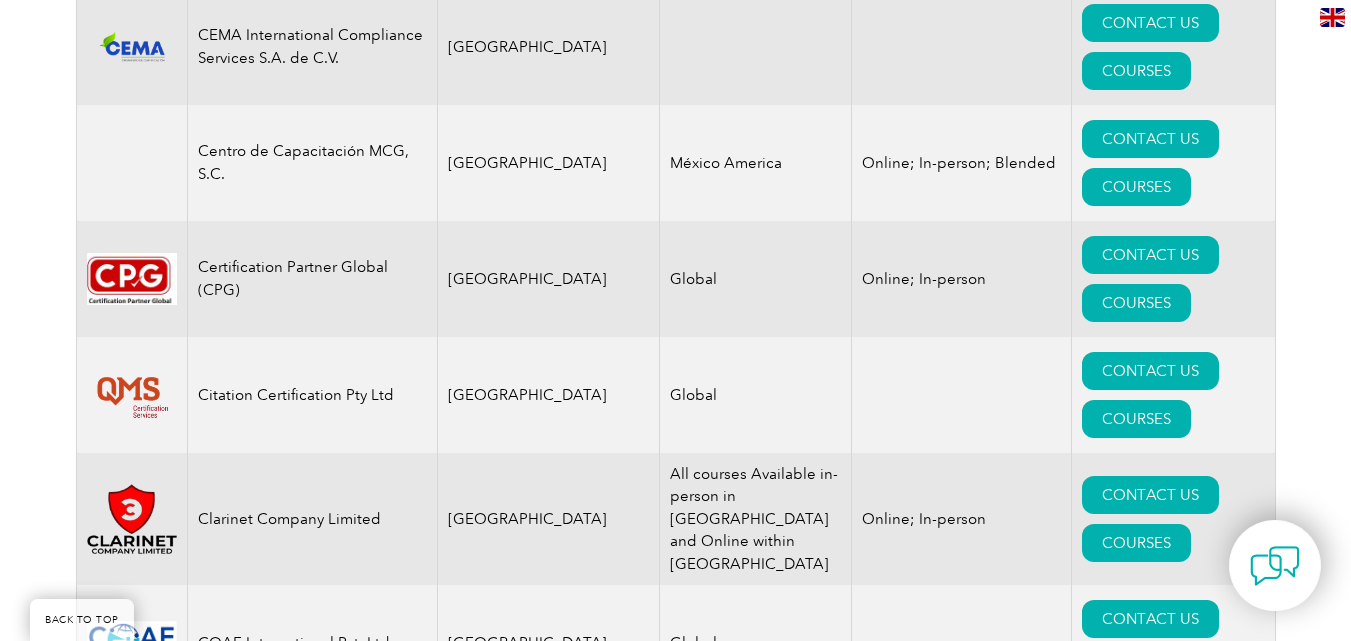 click on "3S LIFE SAFE AKADEMIE   [GEOGRAPHIC_DATA]     Online; In-person; Blended     CONTACT US   COURSES           9001Simplified   [GEOGRAPHIC_DATA]   Global   Online; In-person; Blended     CONTACT US   COURSES           ABS Quality Evaluations do Brasil Ltda.   [GEOGRAPHIC_DATA]   Global   Online; In-person; Blended     CONTACT US   COURSES           ABSQ Accredited Benchmark   [GEOGRAPHIC_DATA]   [GEOGRAPHIC_DATA], Global       CONTACT US   COURSES           Accolade Certifications   [GEOGRAPHIC_DATA]   Global   In-person     CONTACT US   COURSES           Accurate Global INC.   [GEOGRAPHIC_DATA]   Global   Online; In-person; Blended     CONTACT US   COURSES           Ace Management System Consultants   [GEOGRAPHIC_DATA]   Global   Online; In-person; Blended     CONTACT US   COURSES           ACME   [GEOGRAPHIC_DATA]   Global       CONTACT US   COURSES           Advance Profit Plan   [GEOGRAPHIC_DATA]   Global    Online; In-person; Blended     CONTACT US   COURSES           AGFO   [GEOGRAPHIC_DATA]   Global   Online; In-person     CONTACT US   COURSES           Agri Food Sustainability Sdn. Bhd." at bounding box center (675, 10850) 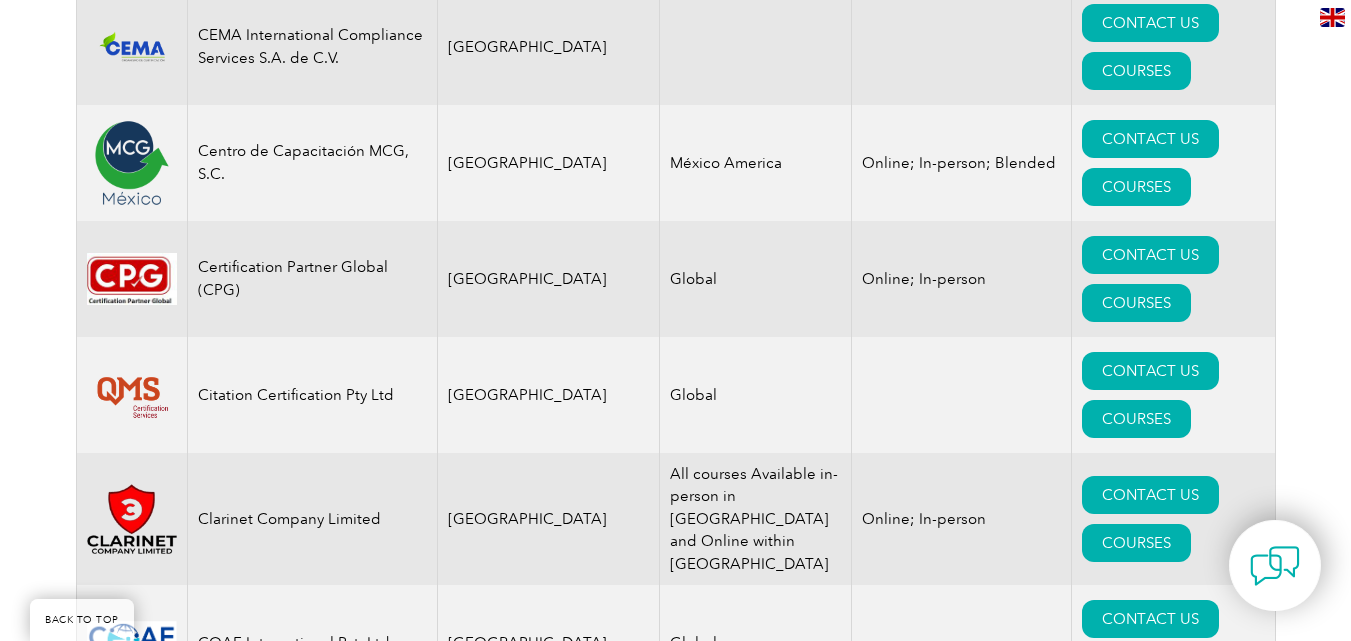 click on "Data Security Academy" at bounding box center (312, 2383) 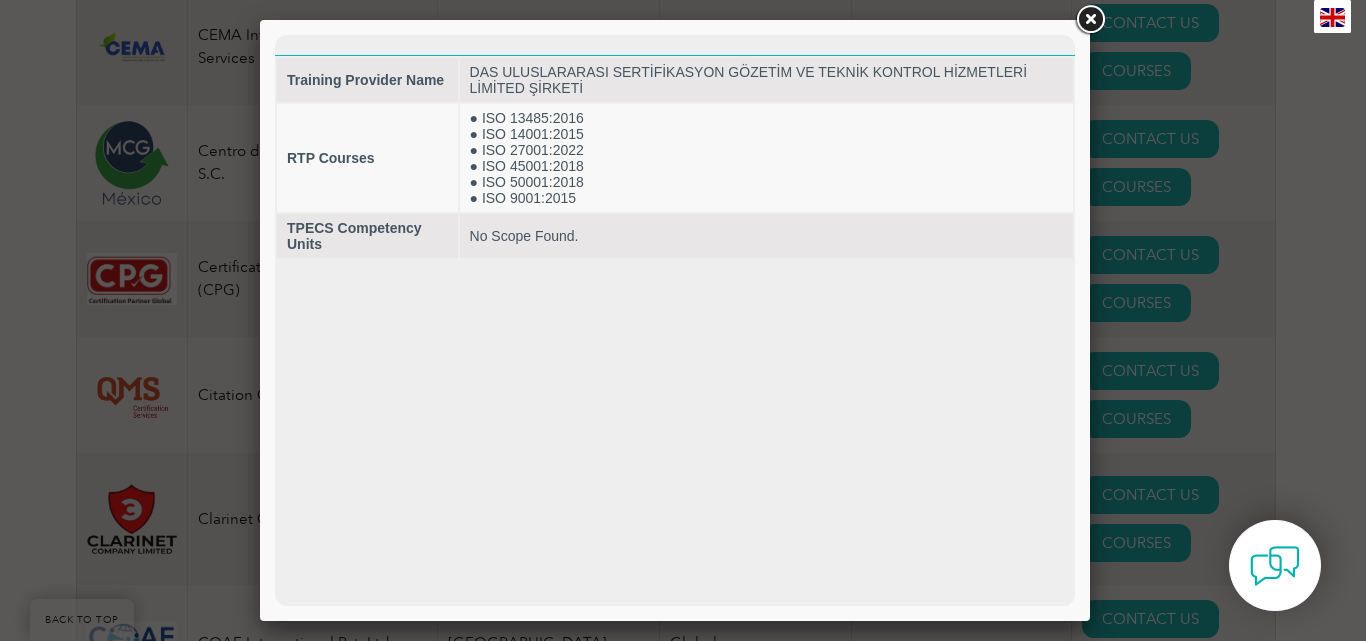 scroll, scrollTop: 0, scrollLeft: 0, axis: both 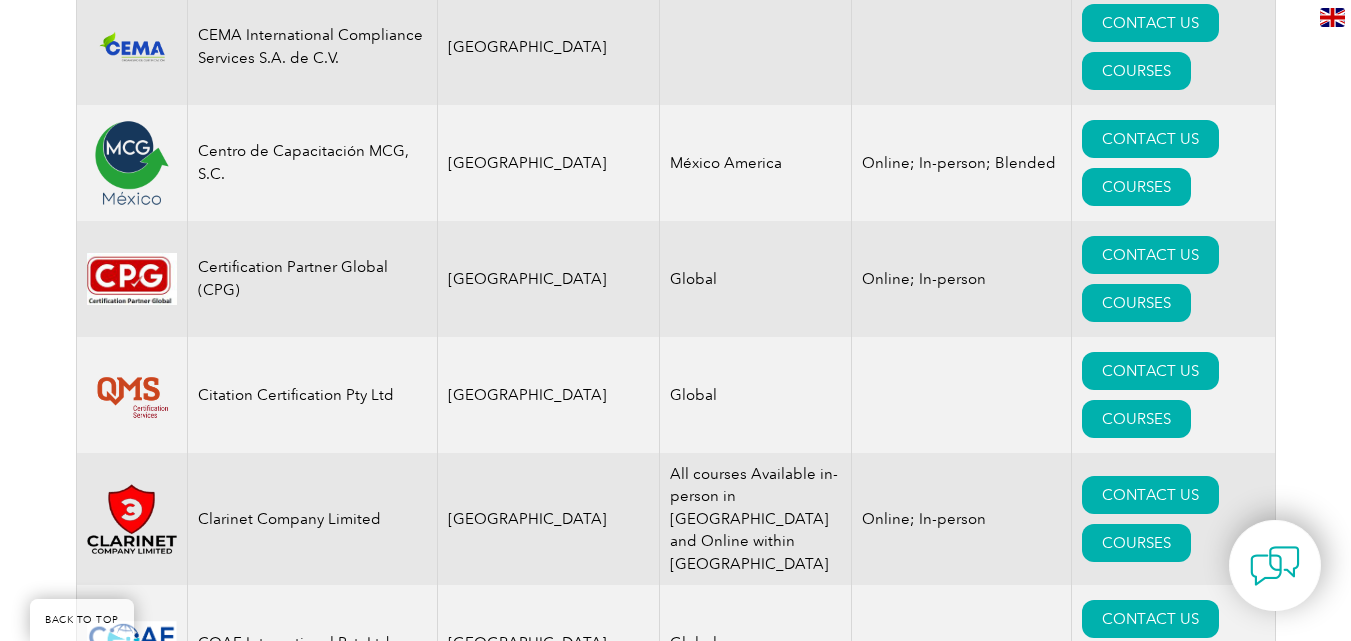 click on "COURSES" at bounding box center (1136, 2407) 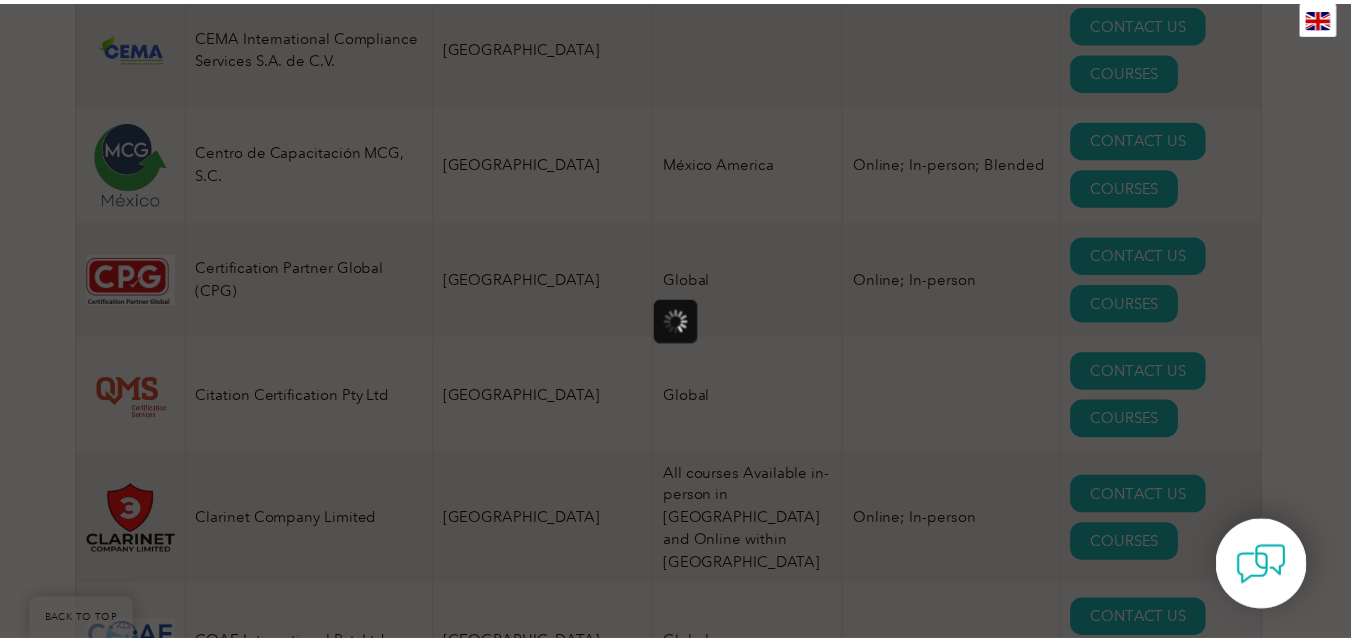 scroll, scrollTop: 0, scrollLeft: 0, axis: both 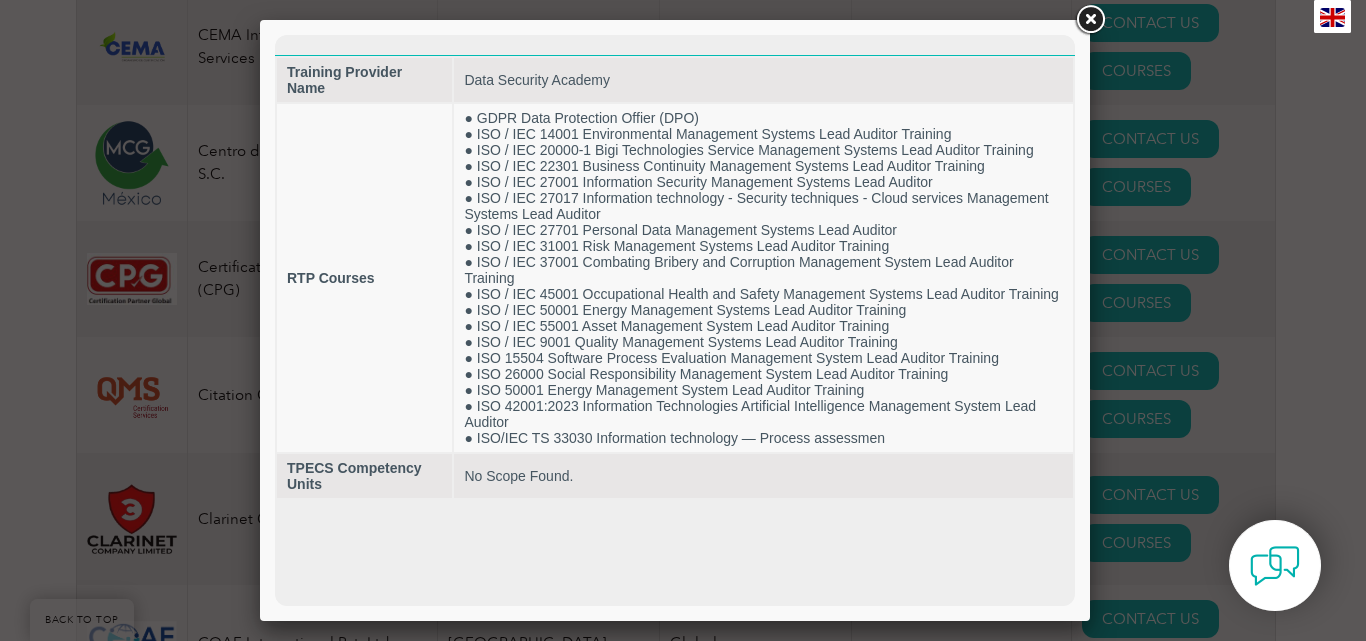 click at bounding box center (1090, 20) 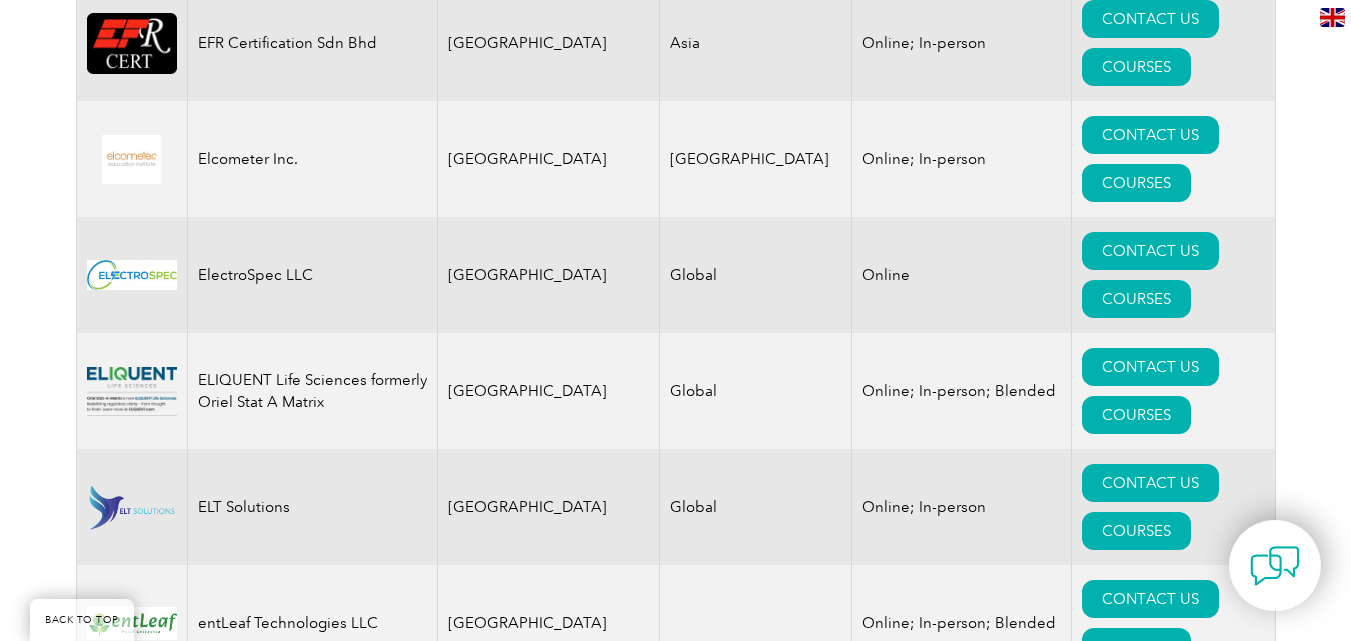 scroll, scrollTop: 9837, scrollLeft: 0, axis: vertical 